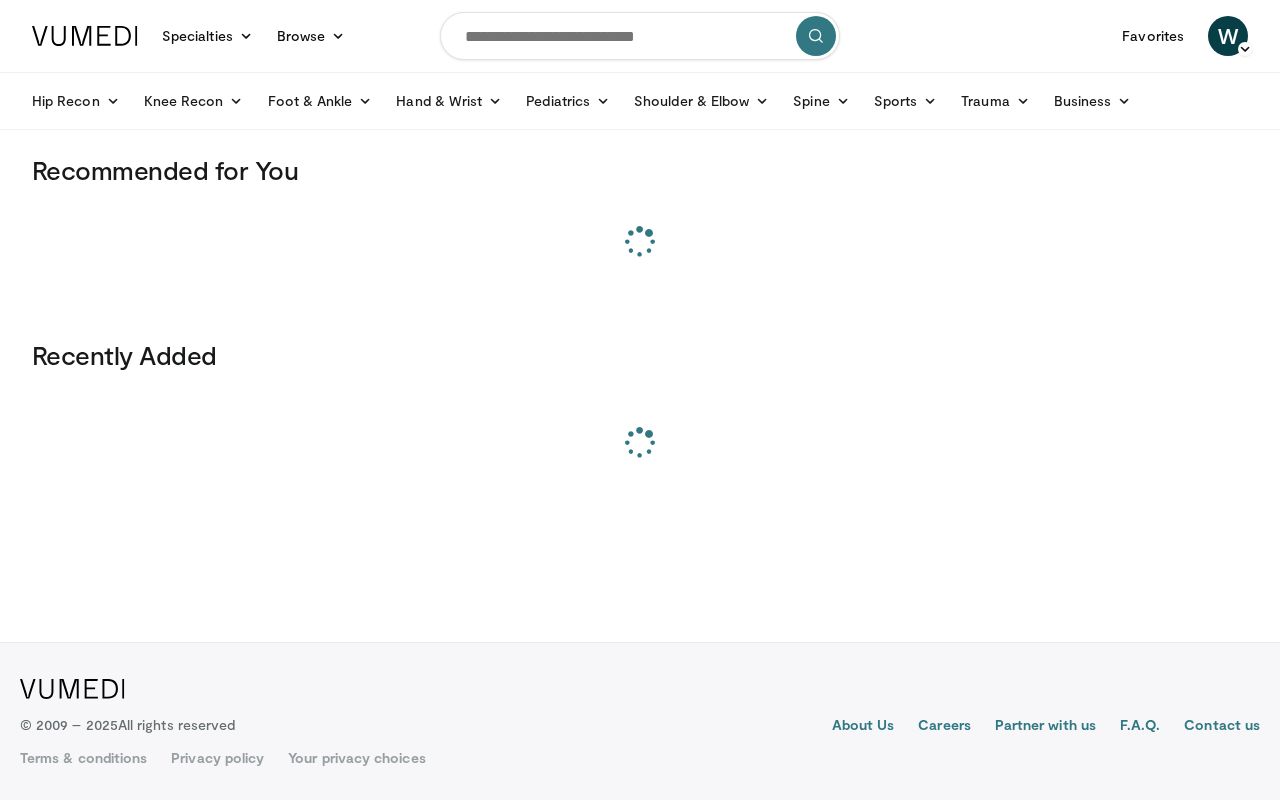 scroll, scrollTop: 0, scrollLeft: 0, axis: both 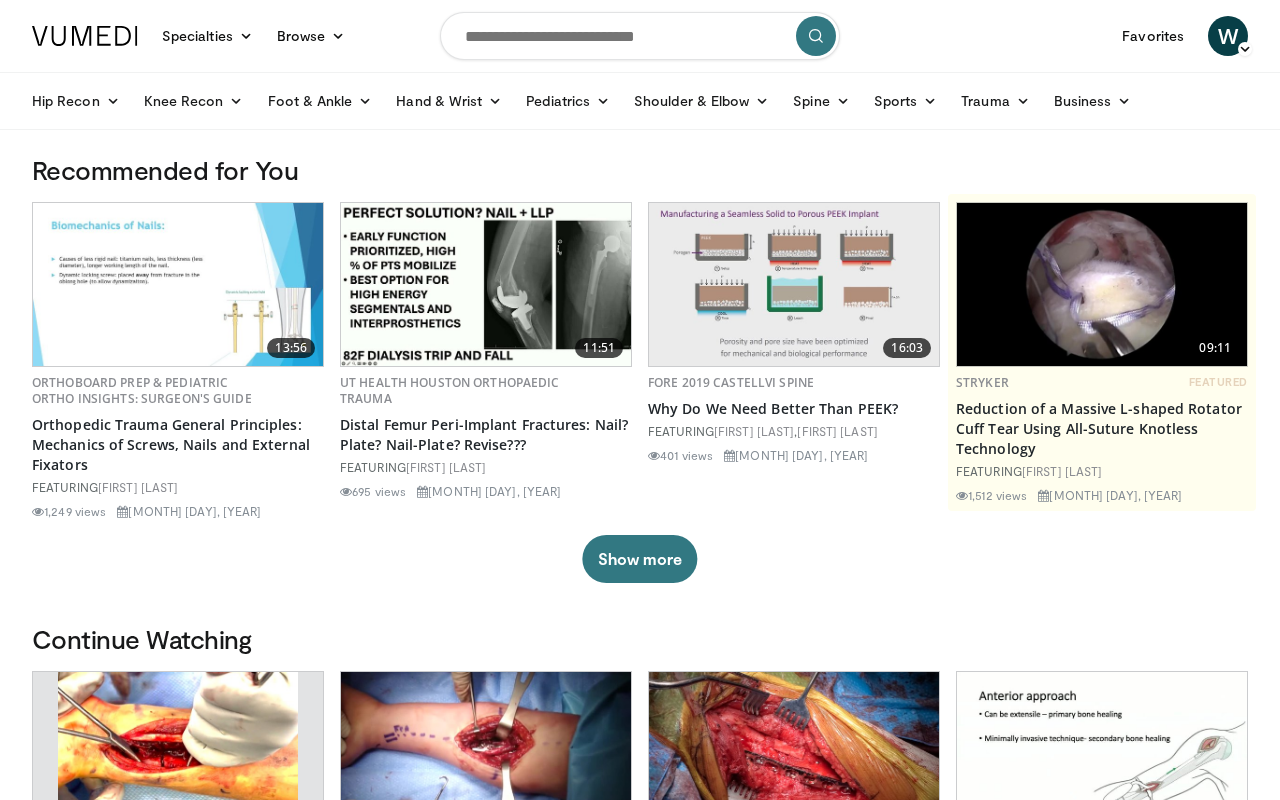 click at bounding box center (640, 36) 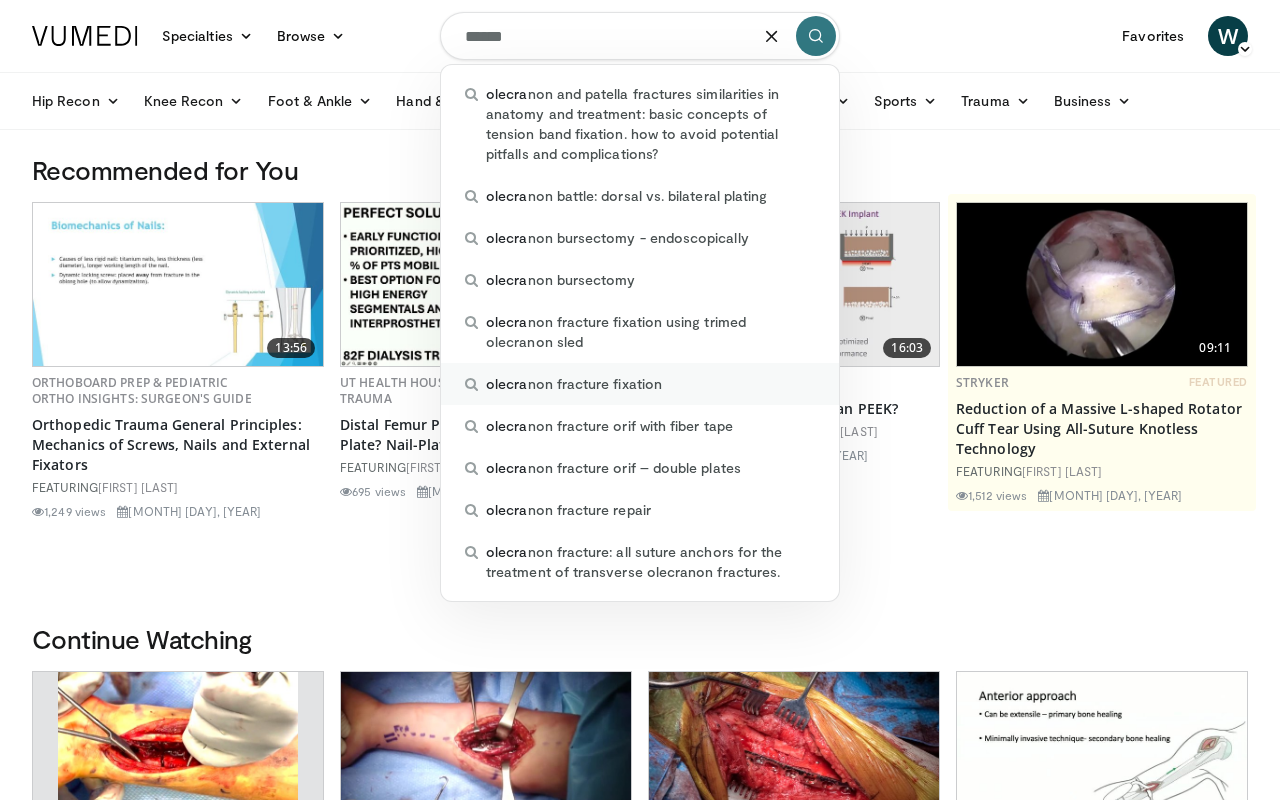 type on "******" 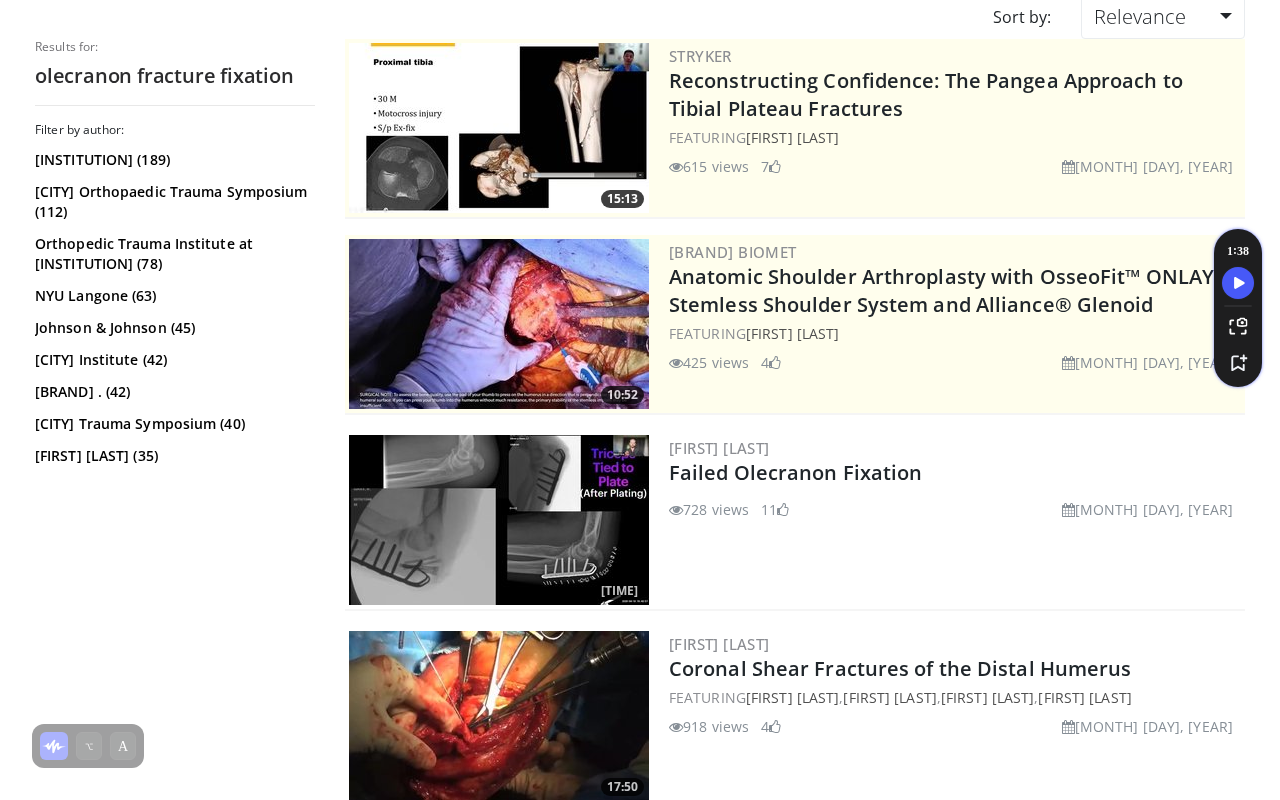 scroll, scrollTop: 0, scrollLeft: 0, axis: both 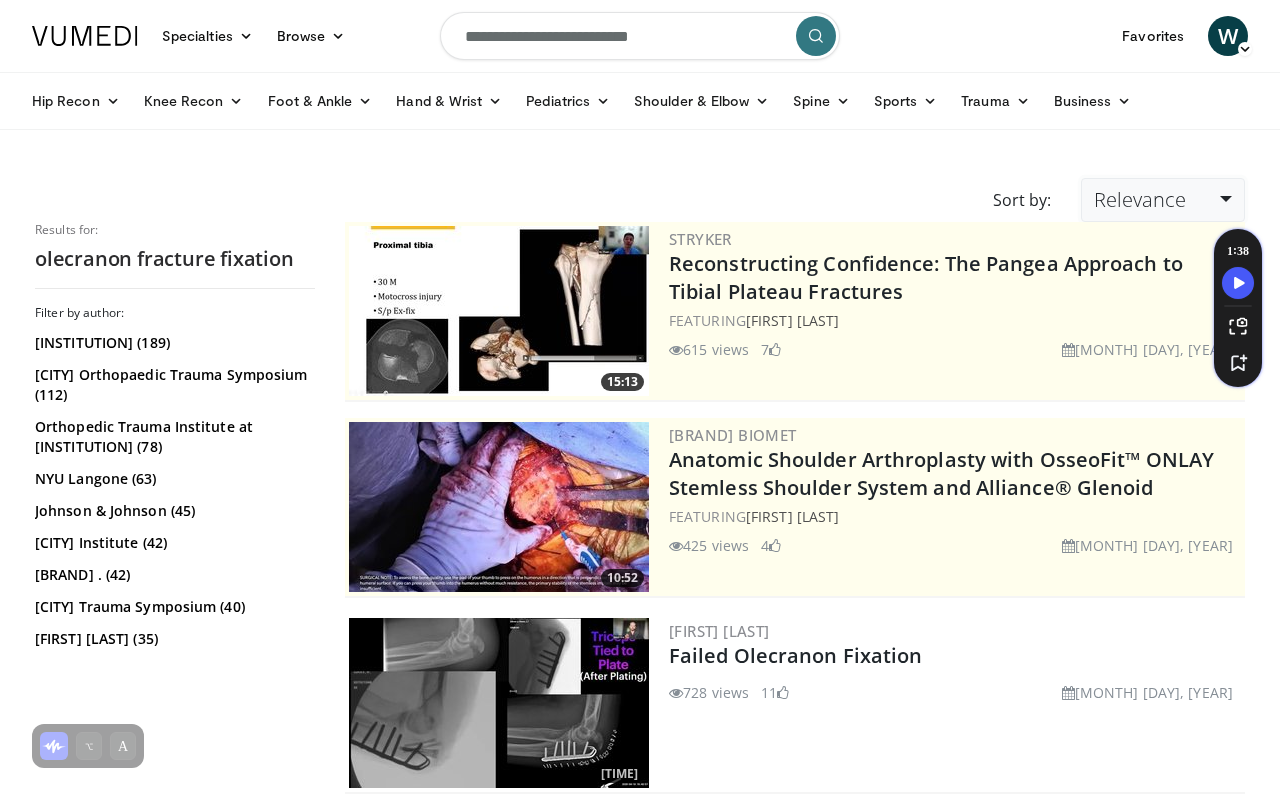 click on "Relevance" at bounding box center [1140, 199] 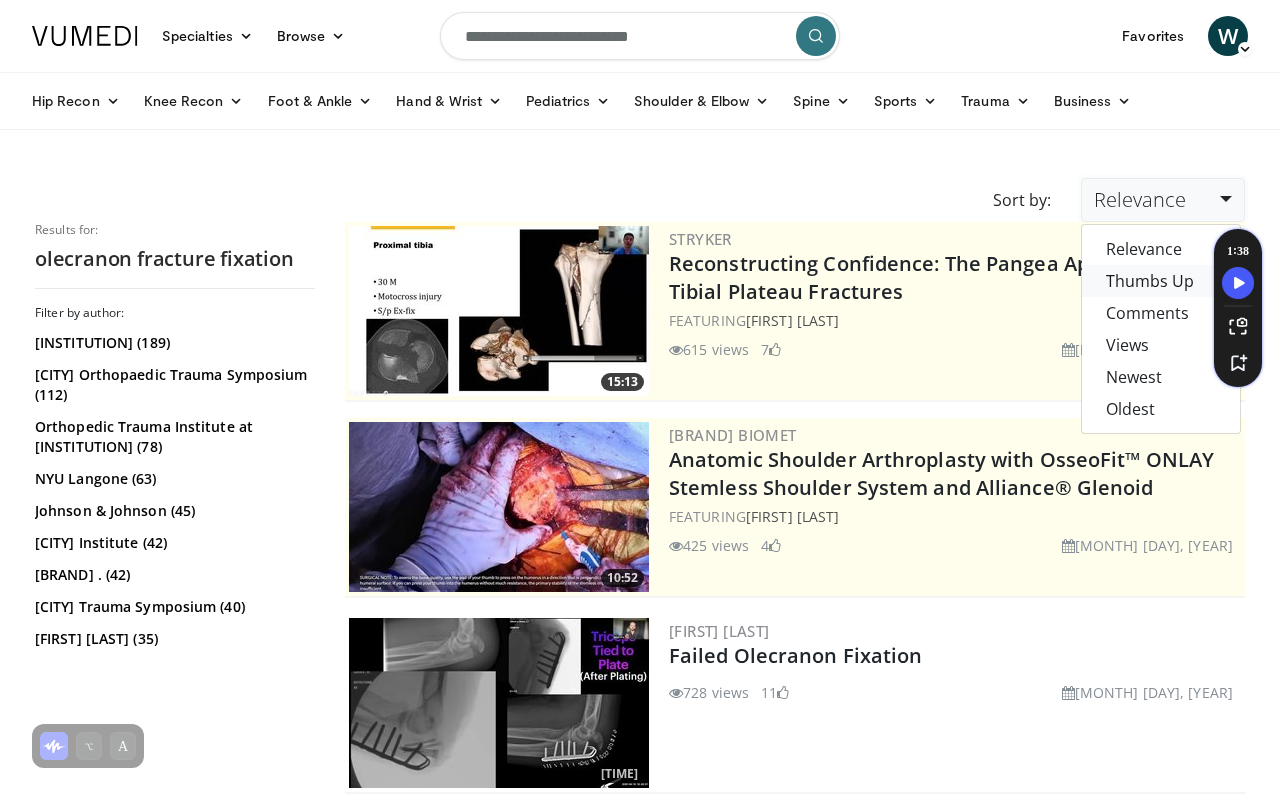 click on "Thumbs Up" at bounding box center [1161, 281] 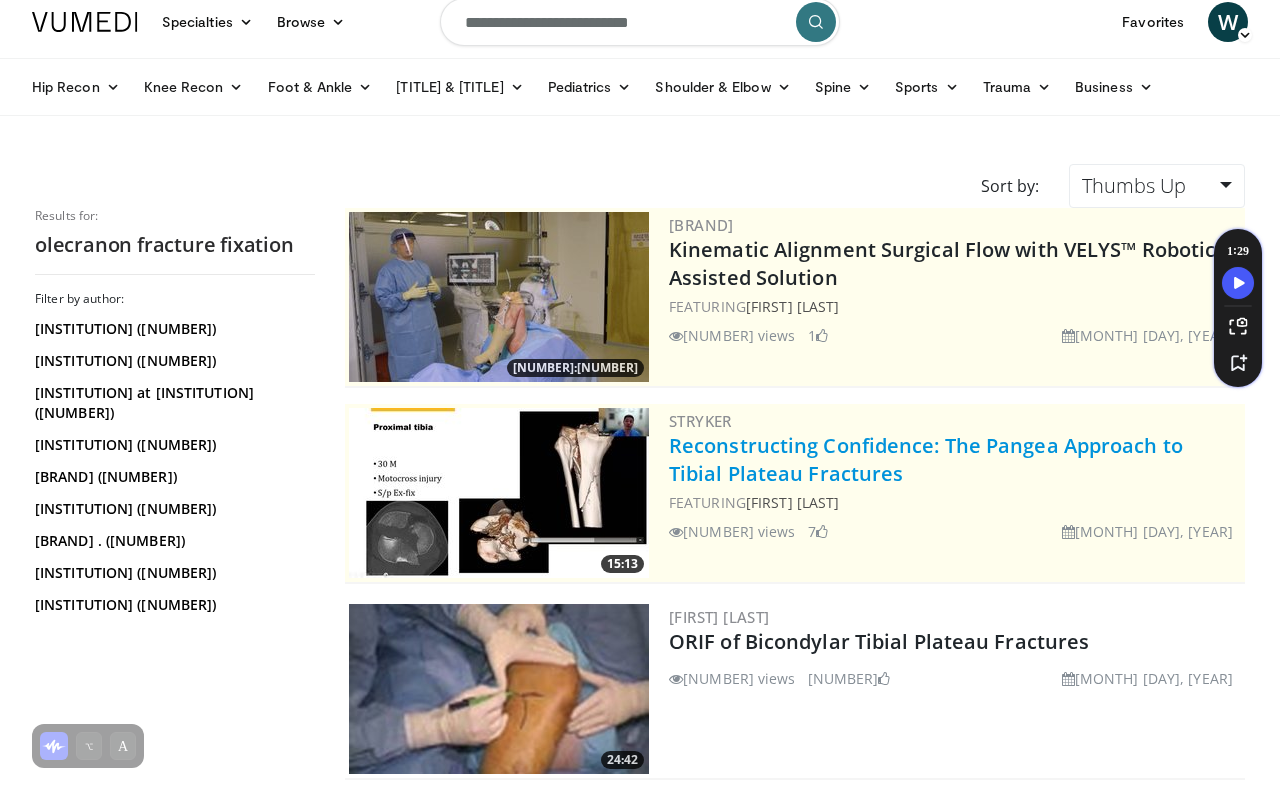 scroll, scrollTop: 0, scrollLeft: 0, axis: both 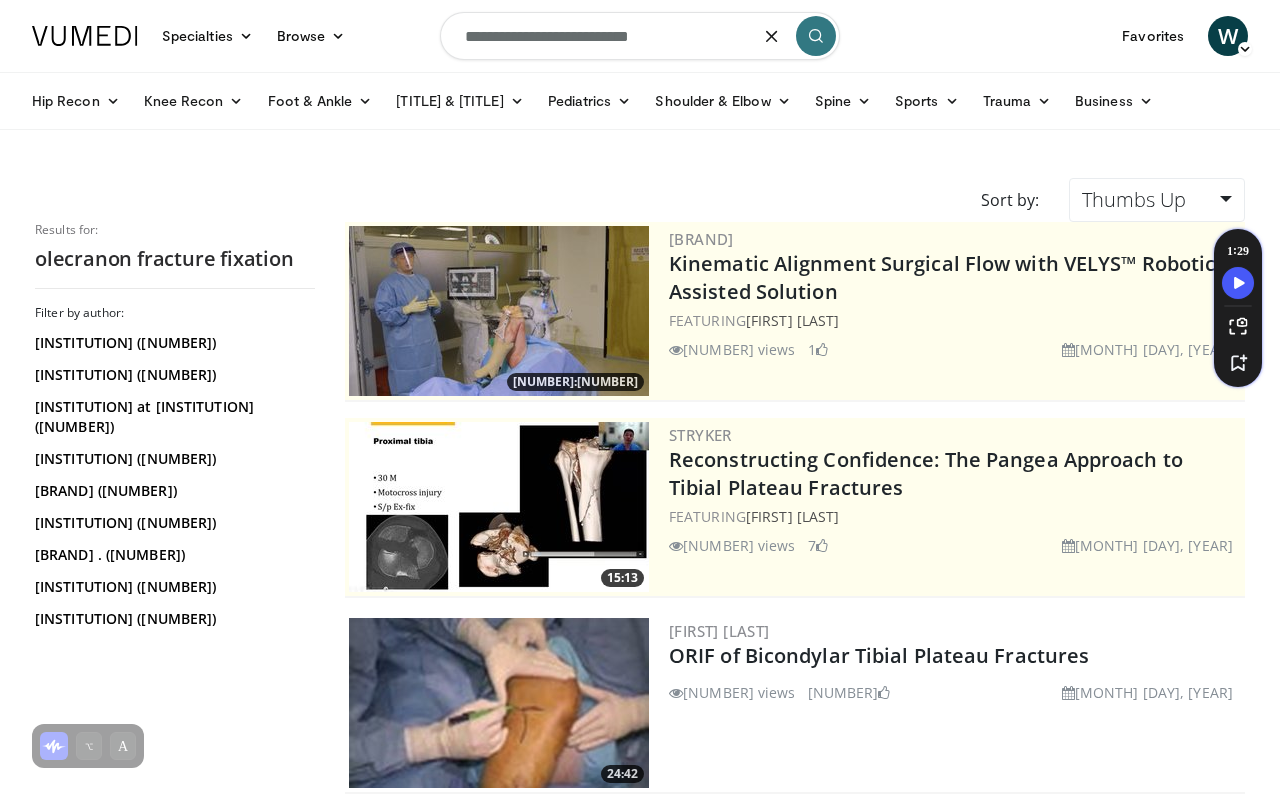 drag, startPoint x: 678, startPoint y: 45, endPoint x: 534, endPoint y: 43, distance: 144.01389 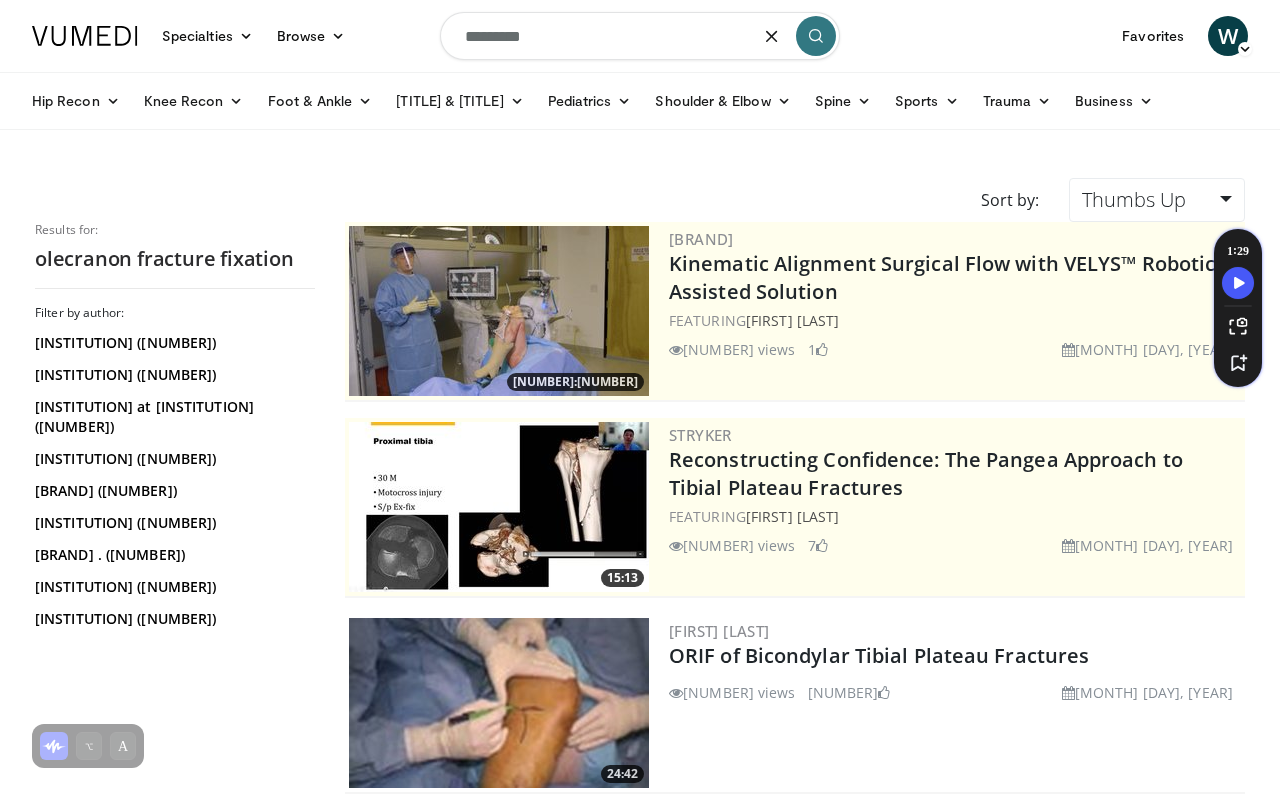 type on "*********" 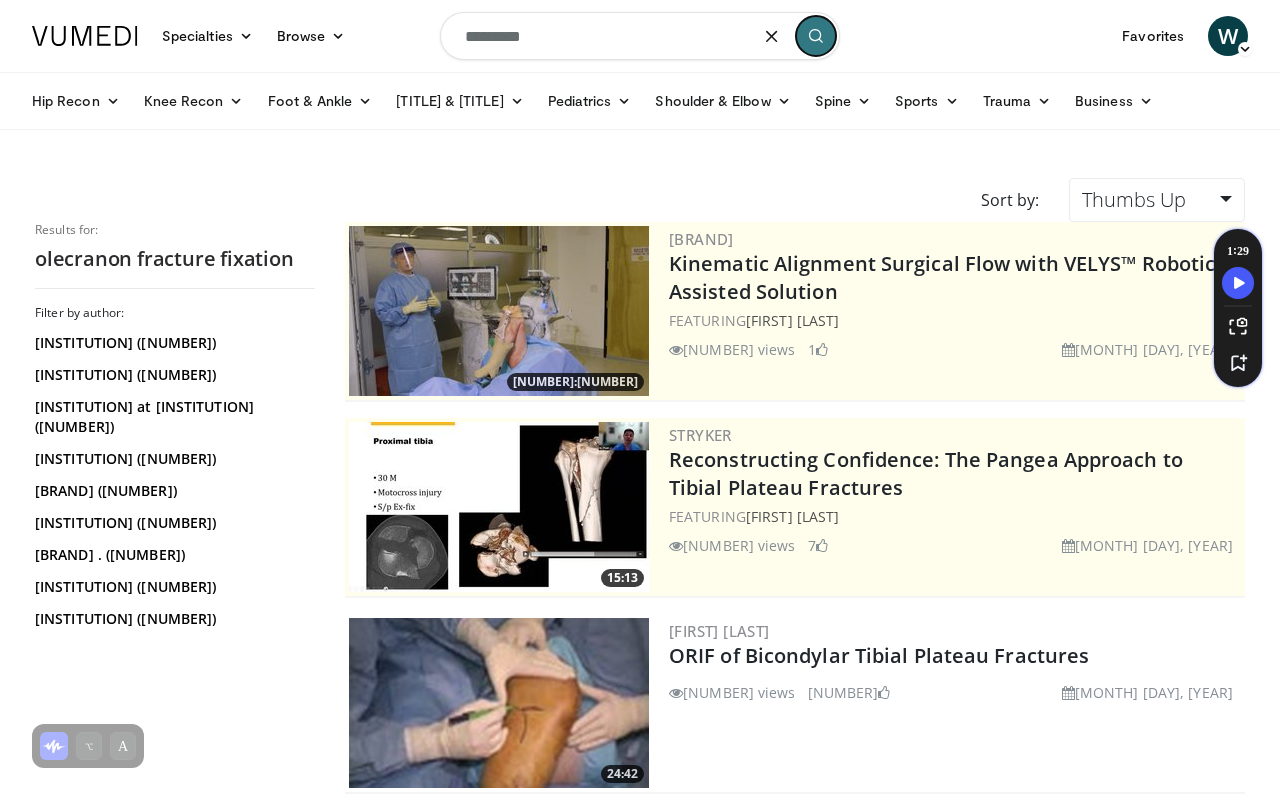 click at bounding box center (816, 36) 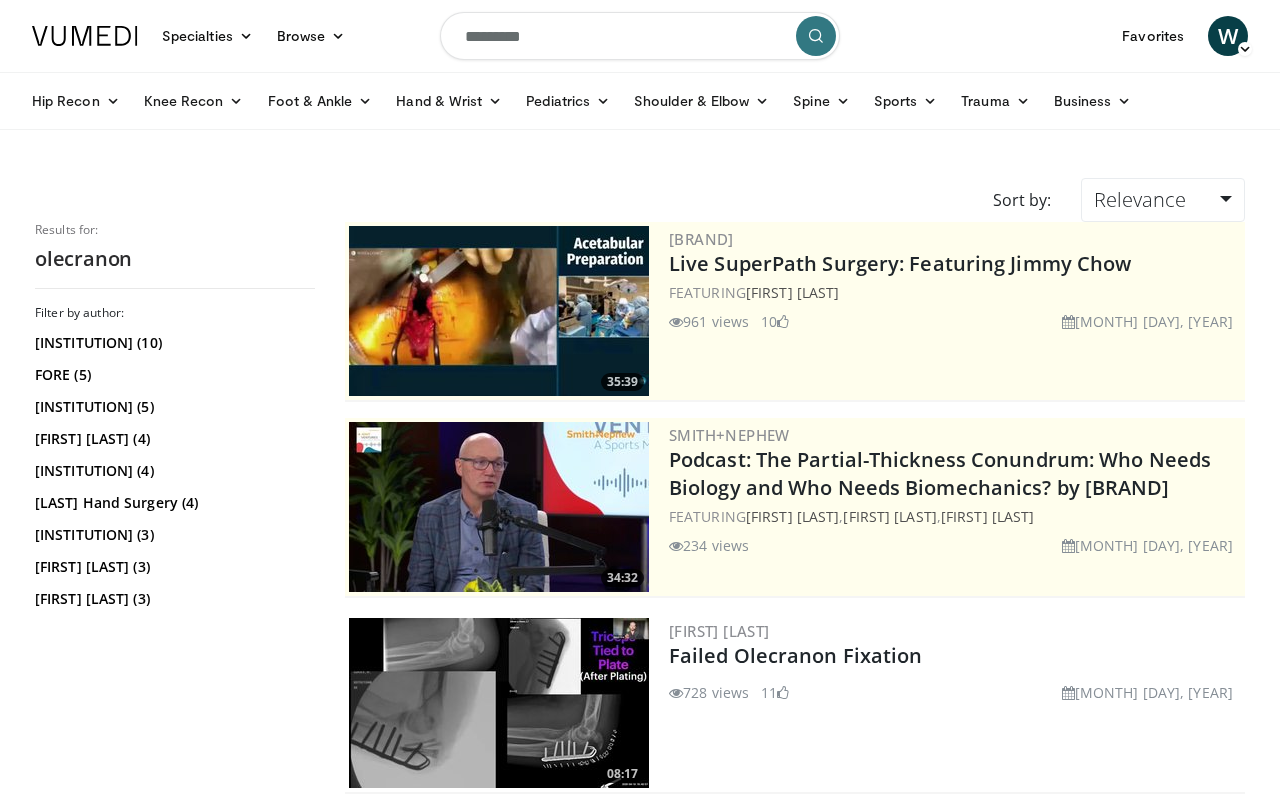 scroll, scrollTop: 0, scrollLeft: 0, axis: both 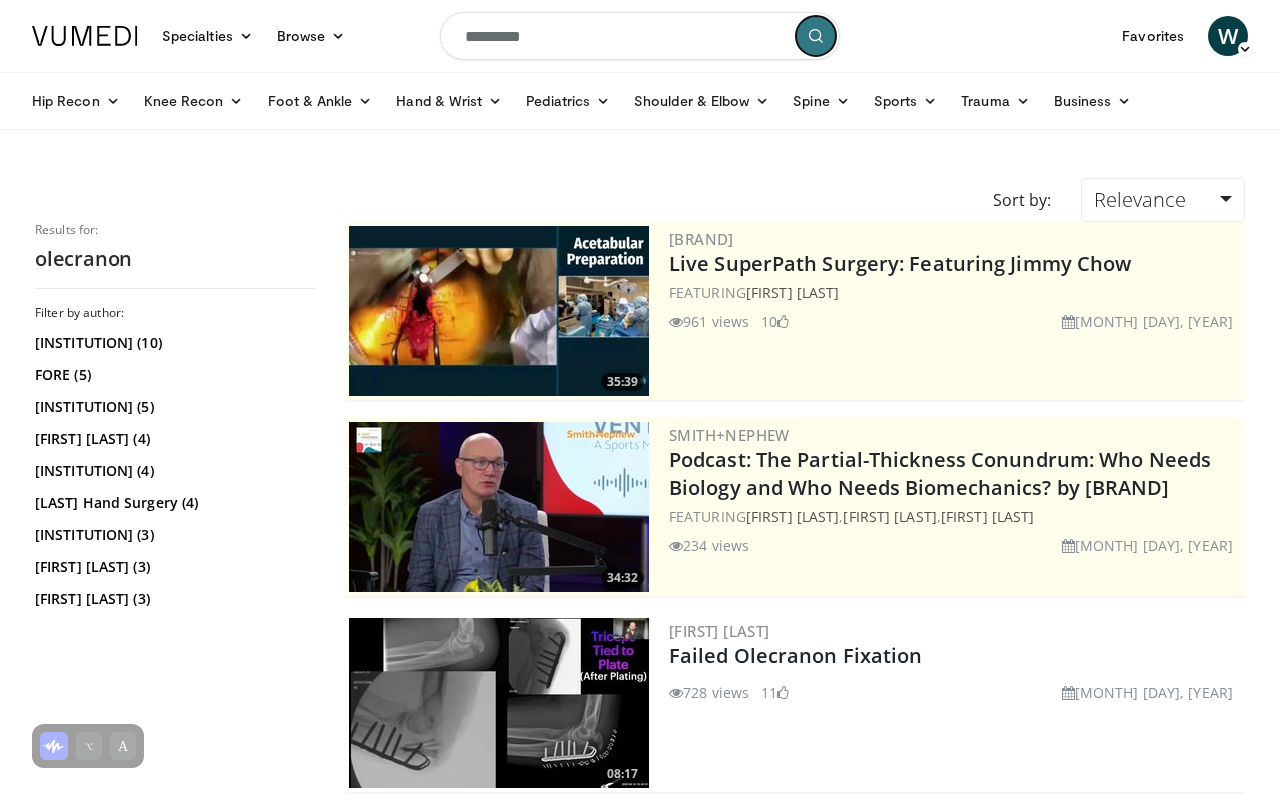 click at bounding box center [816, 36] 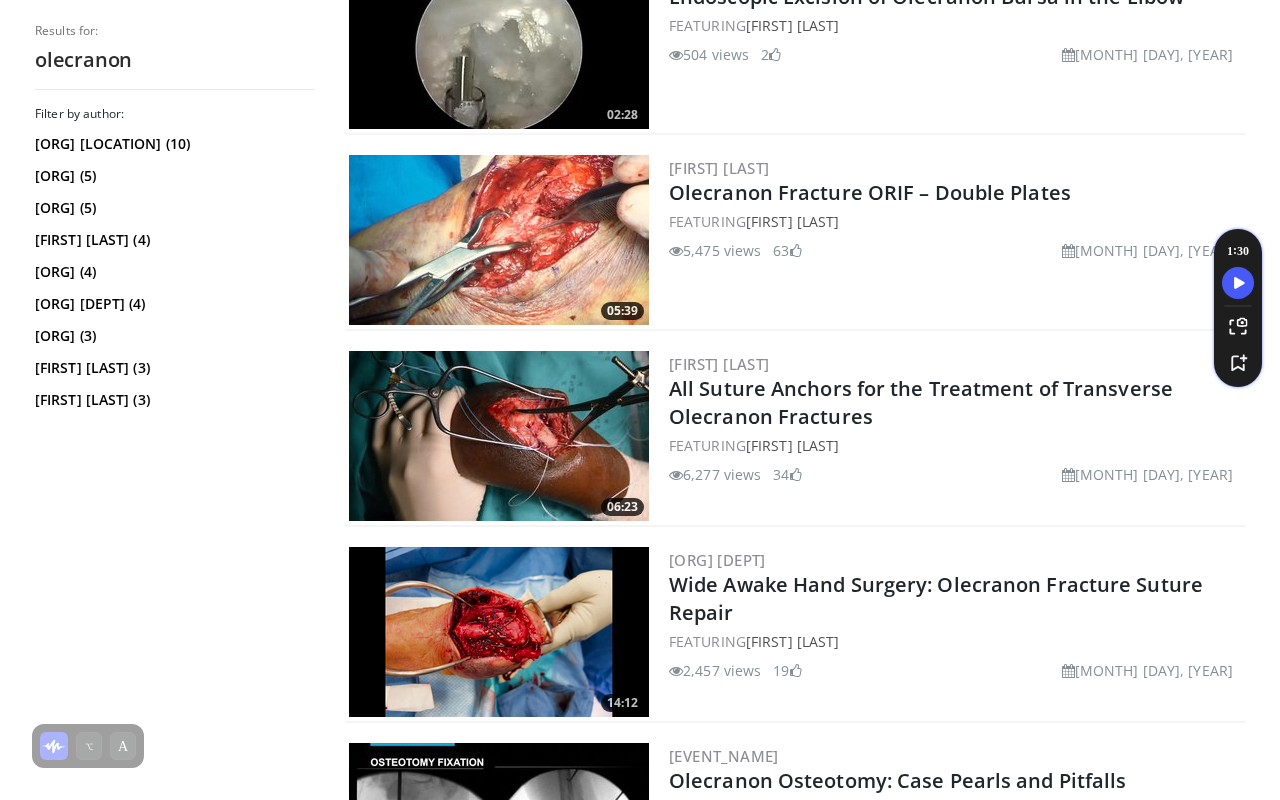 scroll, scrollTop: 2034, scrollLeft: 0, axis: vertical 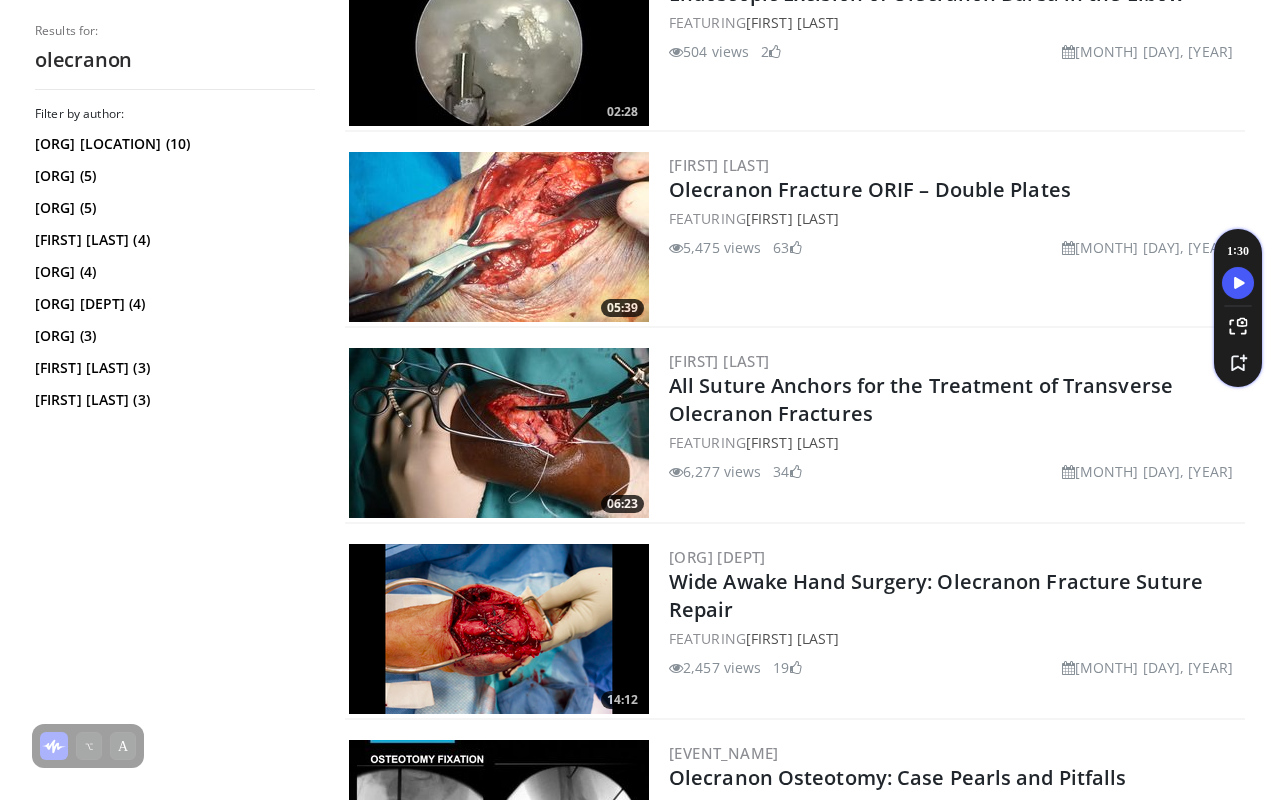 click at bounding box center [499, 629] 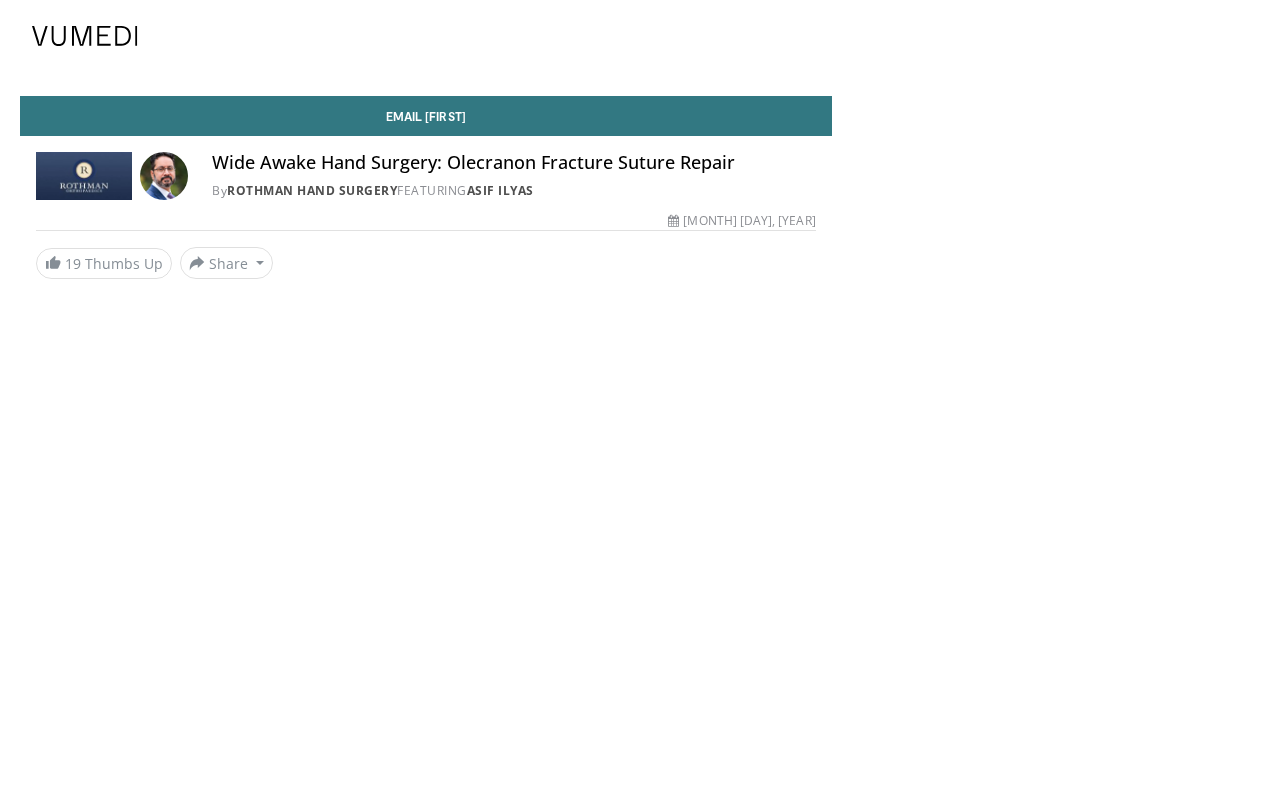 scroll, scrollTop: 0, scrollLeft: 0, axis: both 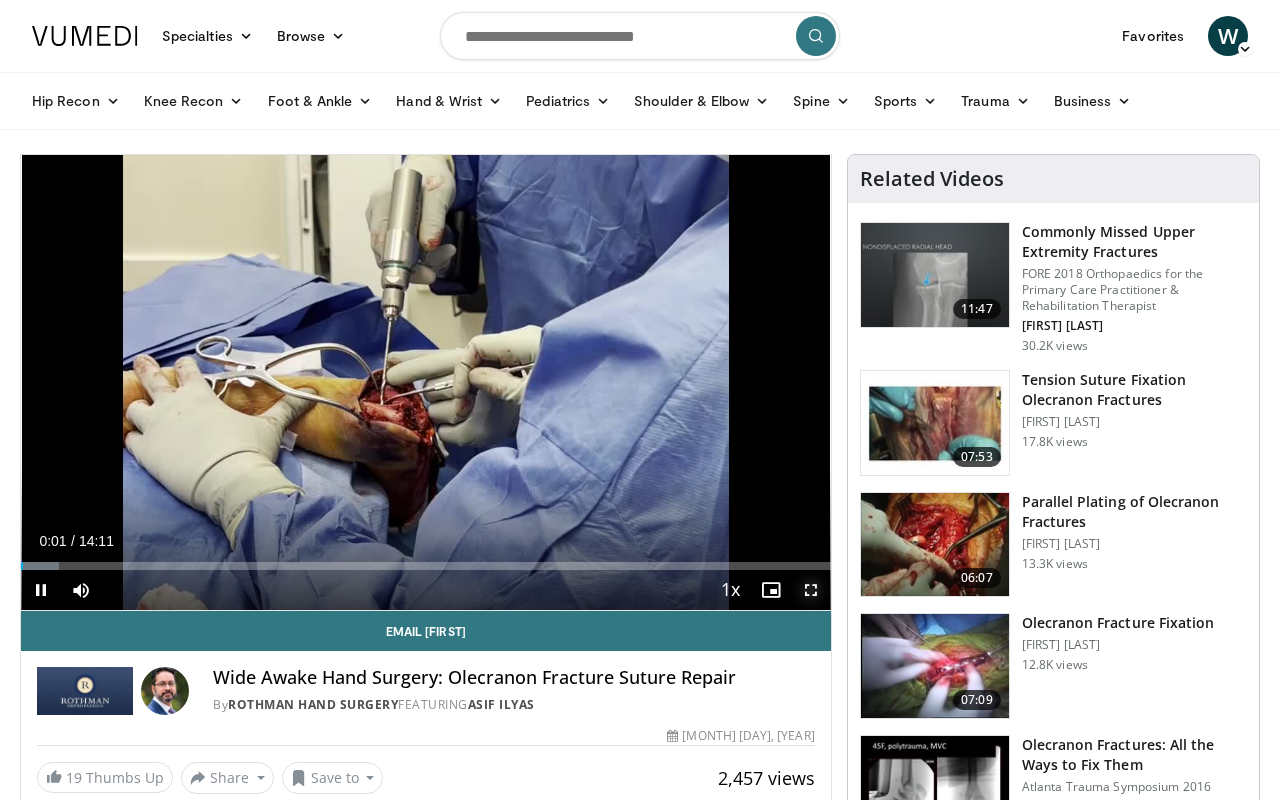 click at bounding box center (811, 590) 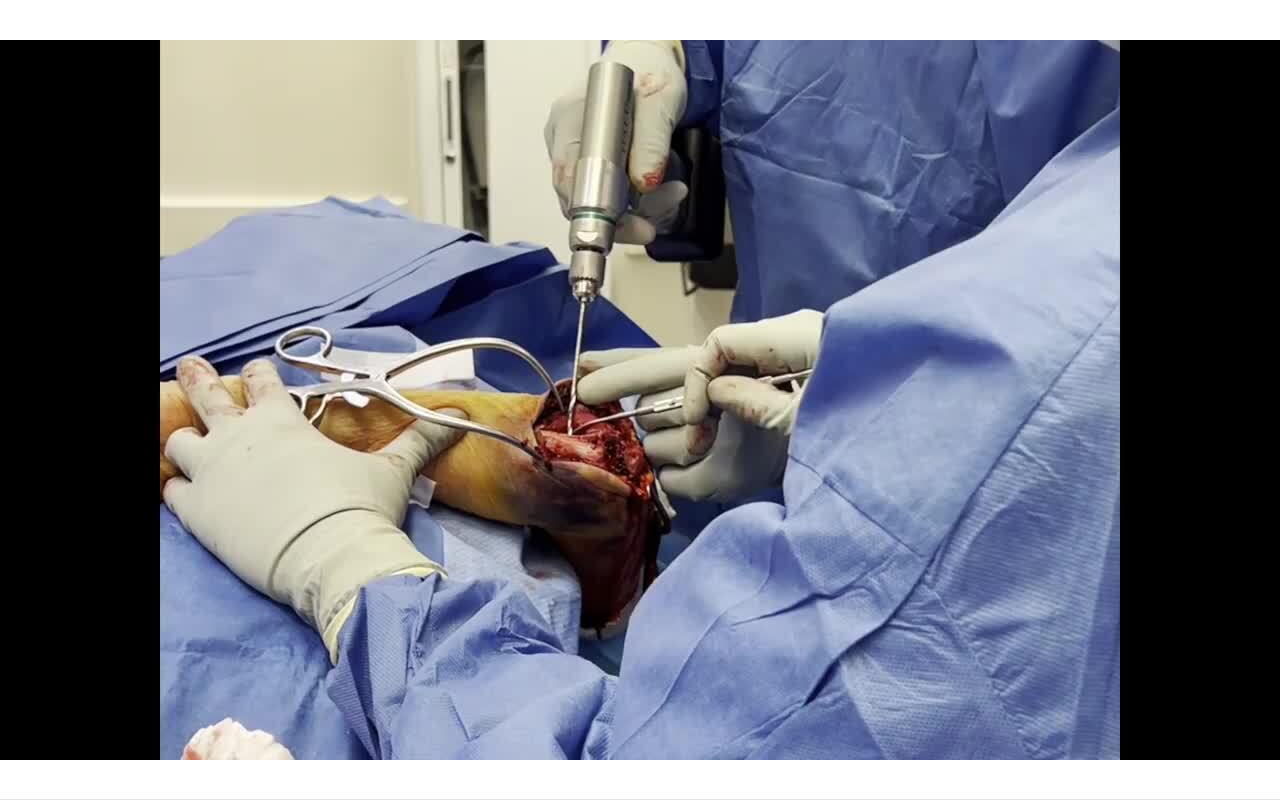 click on "10 seconds
Tap to unmute" at bounding box center [640, 399] 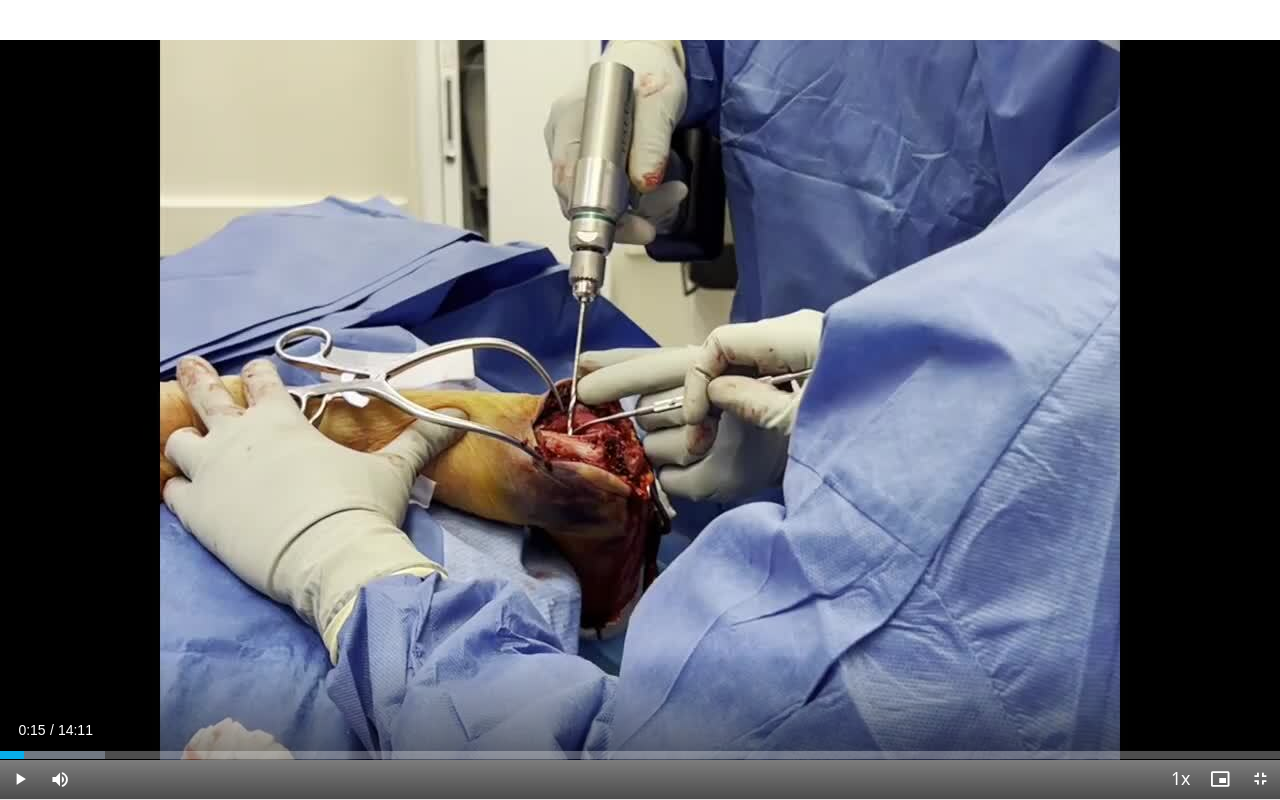 click on "10 seconds
Tap to unmute" at bounding box center [640, 399] 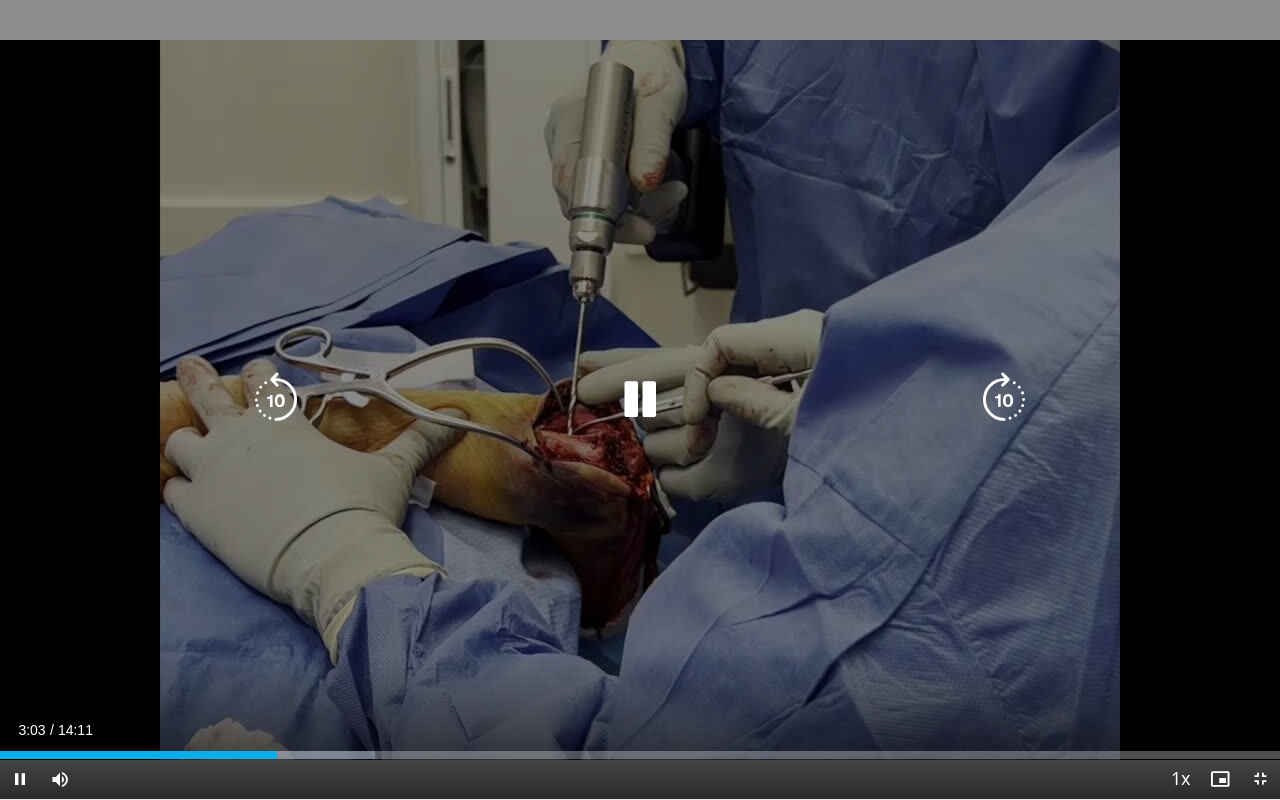 click at bounding box center (1004, 400) 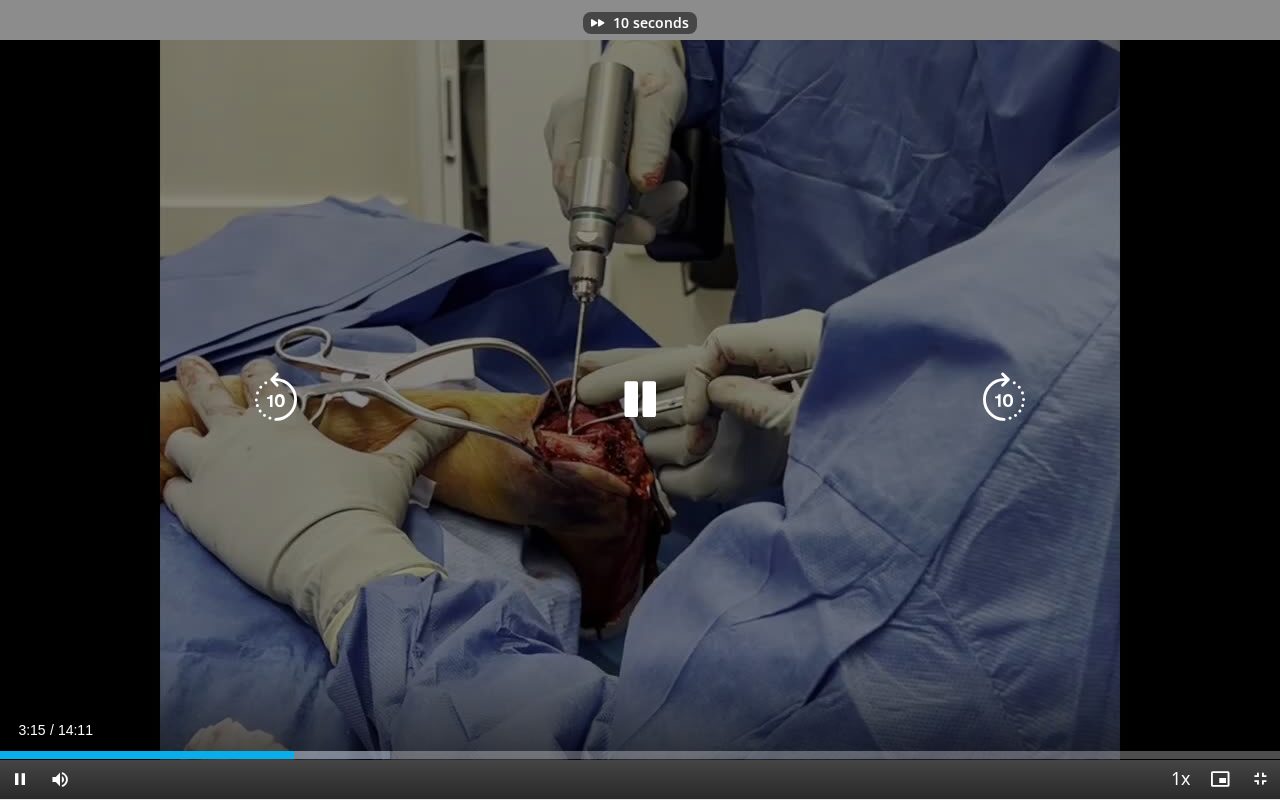 click at bounding box center (1004, 400) 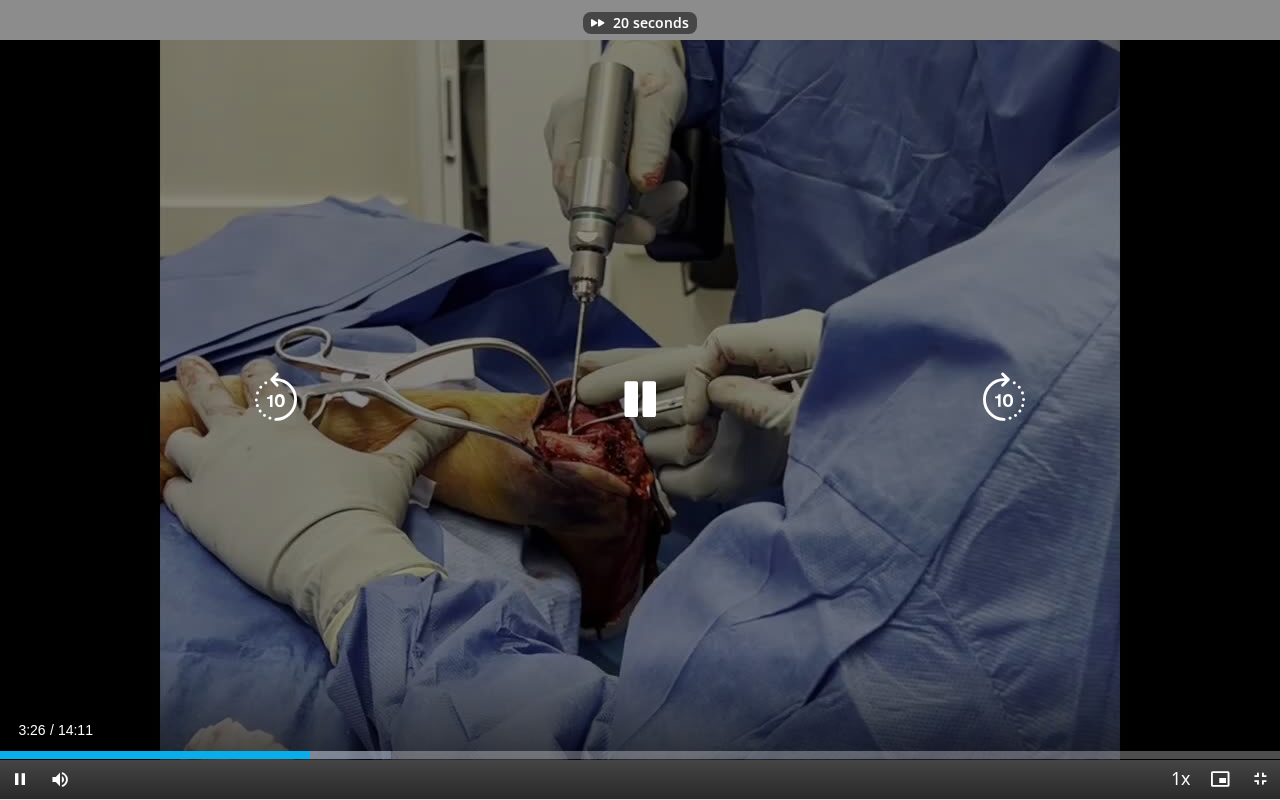 click at bounding box center [1004, 400] 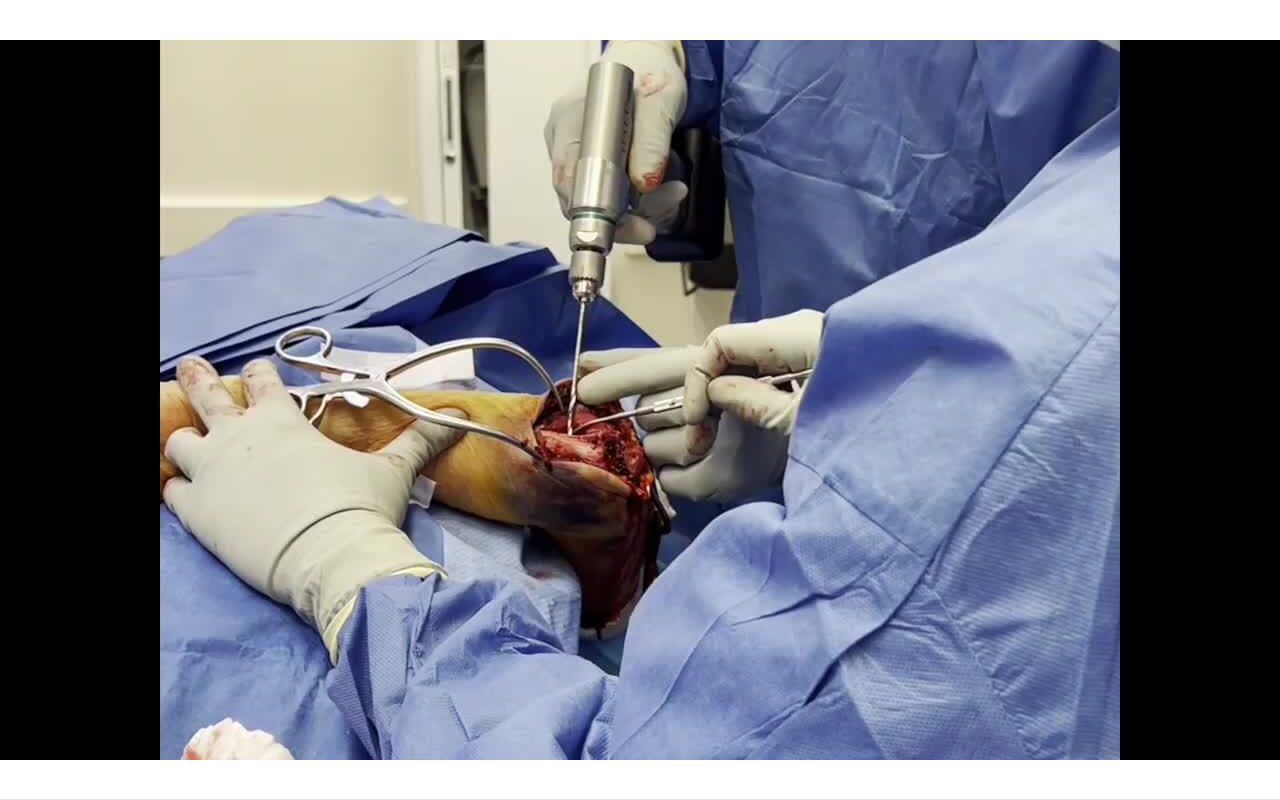 type 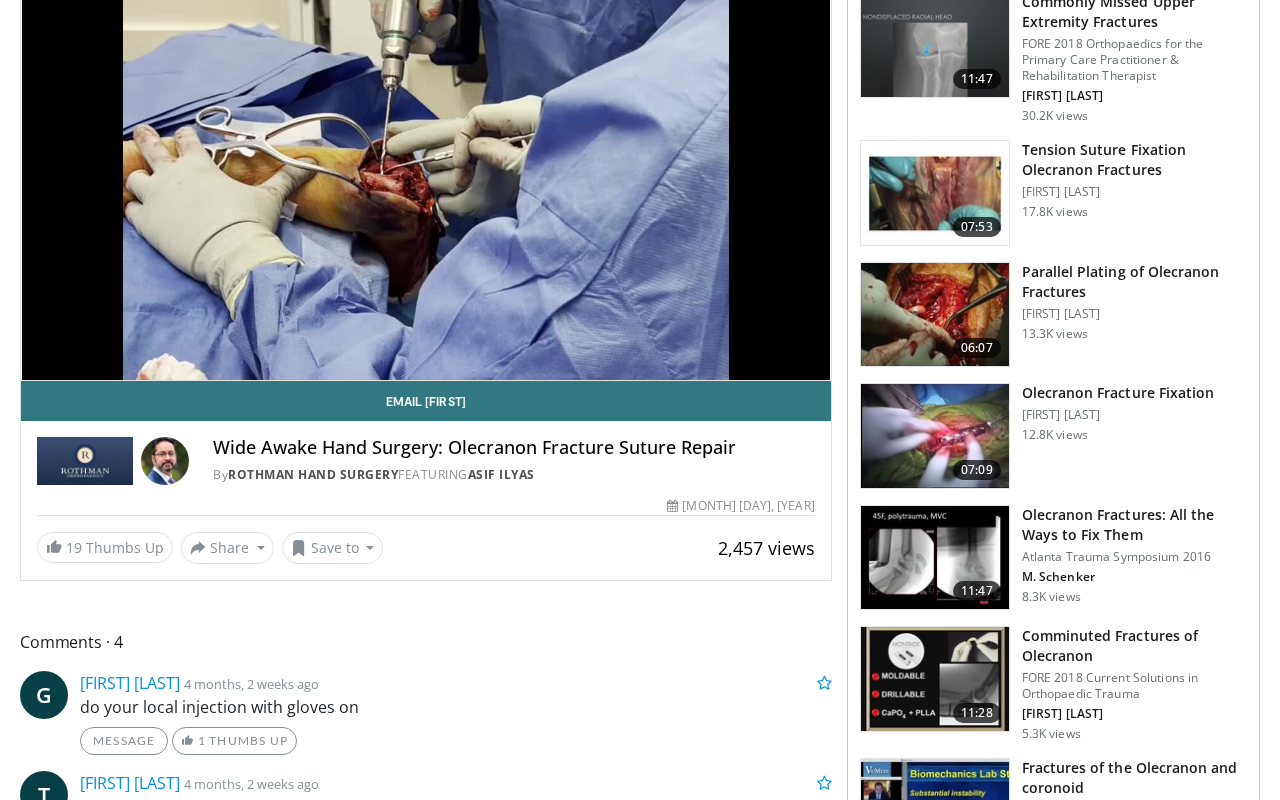 click at bounding box center [935, 436] 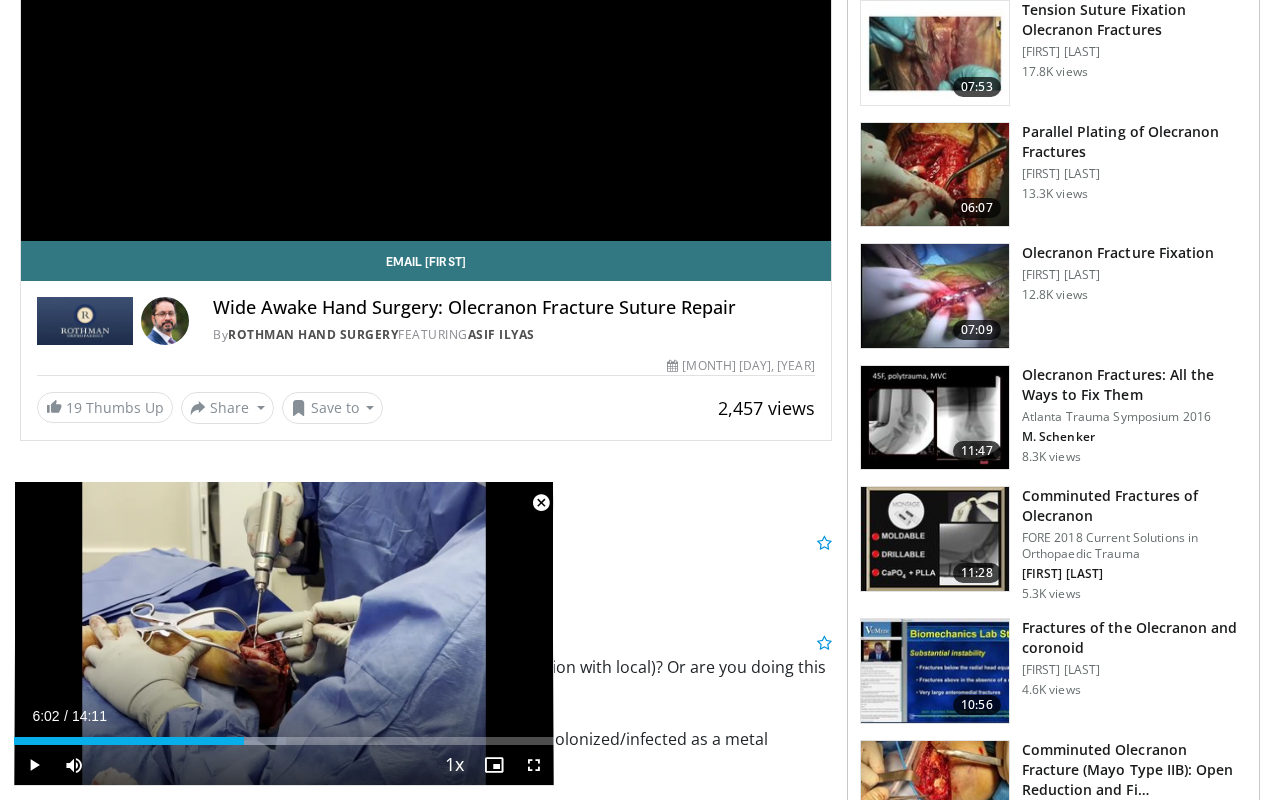scroll, scrollTop: 372, scrollLeft: 0, axis: vertical 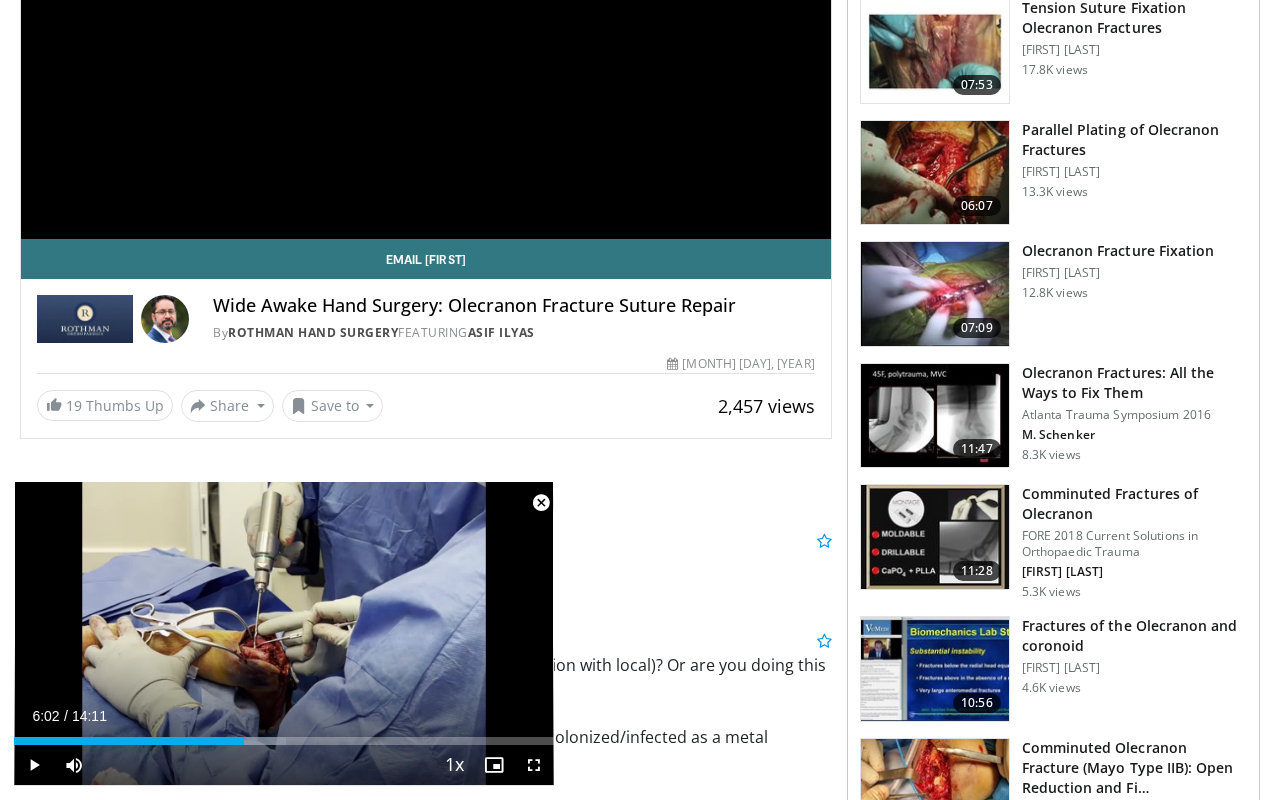 click at bounding box center (541, 503) 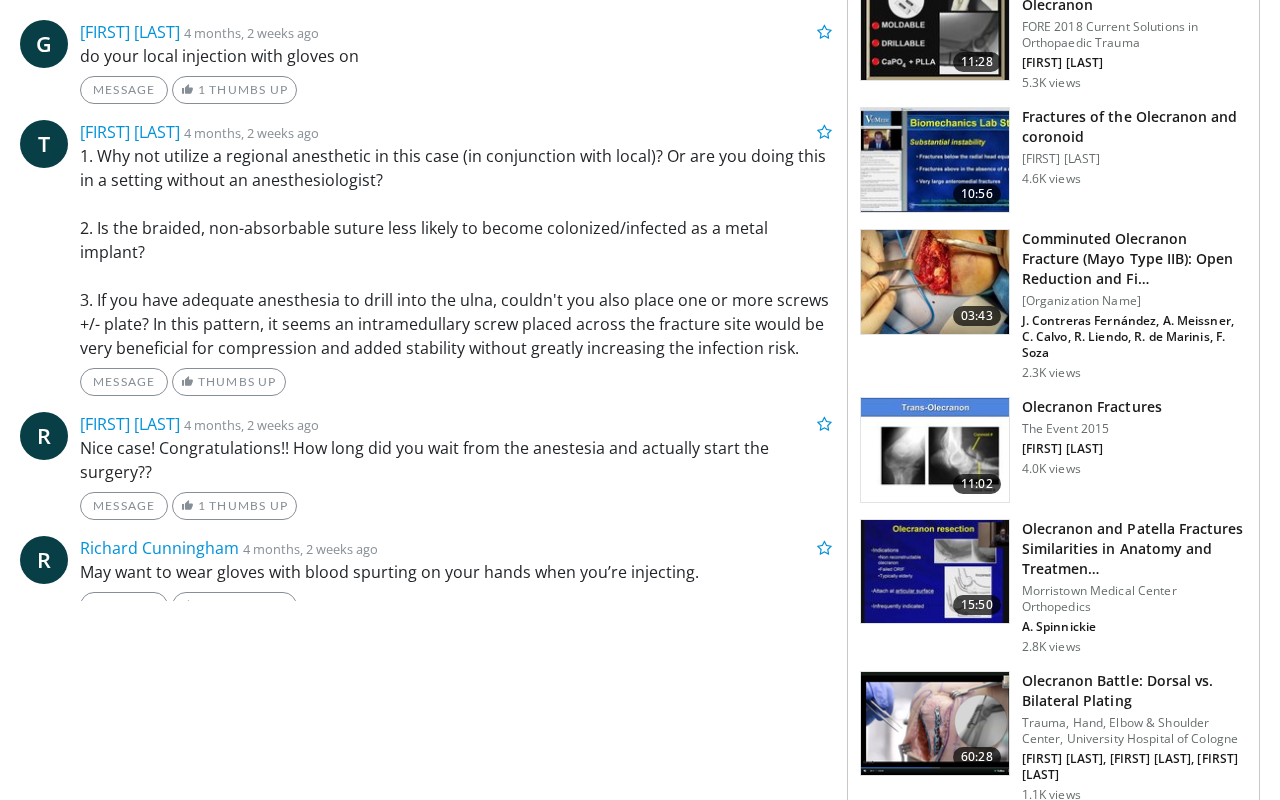 scroll, scrollTop: 886, scrollLeft: 0, axis: vertical 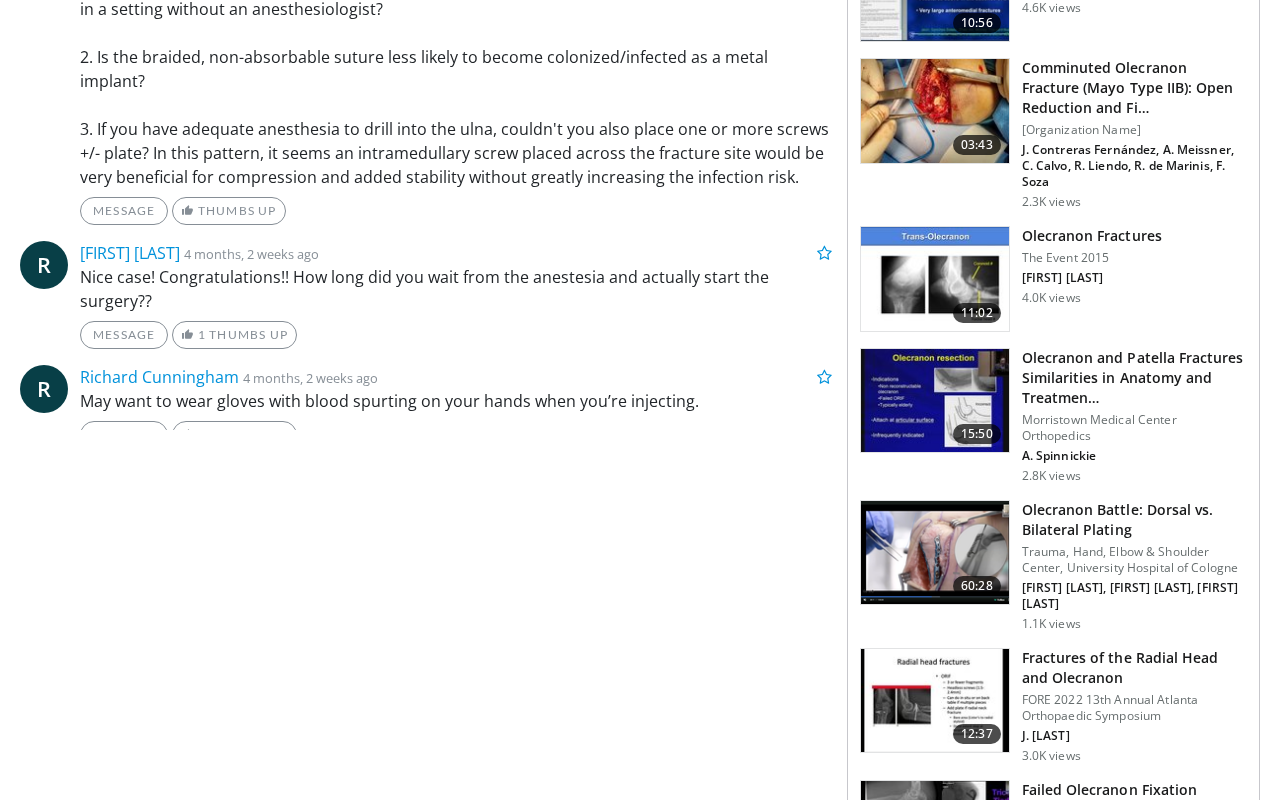 click on "15:50
Olecranon and Patella Fractures Similarities in Anatomy and Treatmen…
Morristown Medical Center Orthopedics
A. Spinnickie
2.8K views" at bounding box center [1053, 416] 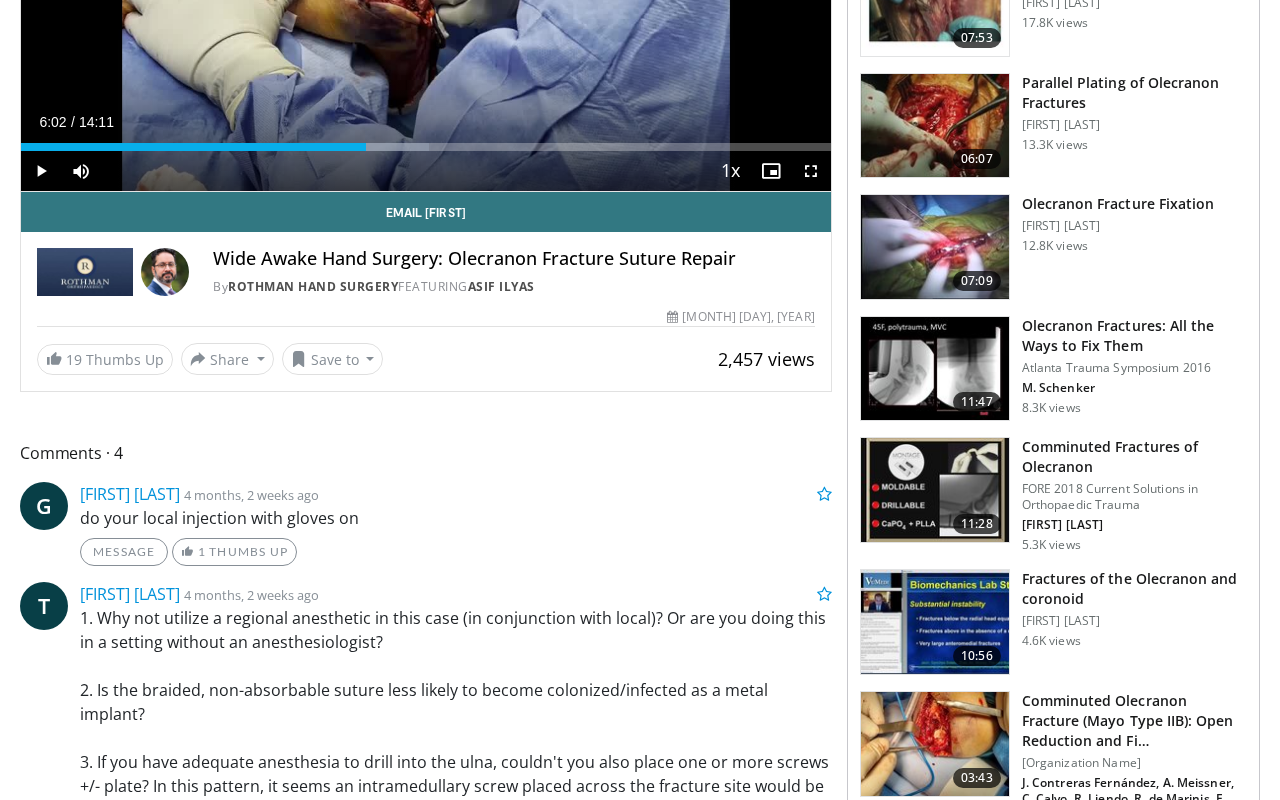 scroll, scrollTop: 413, scrollLeft: 0, axis: vertical 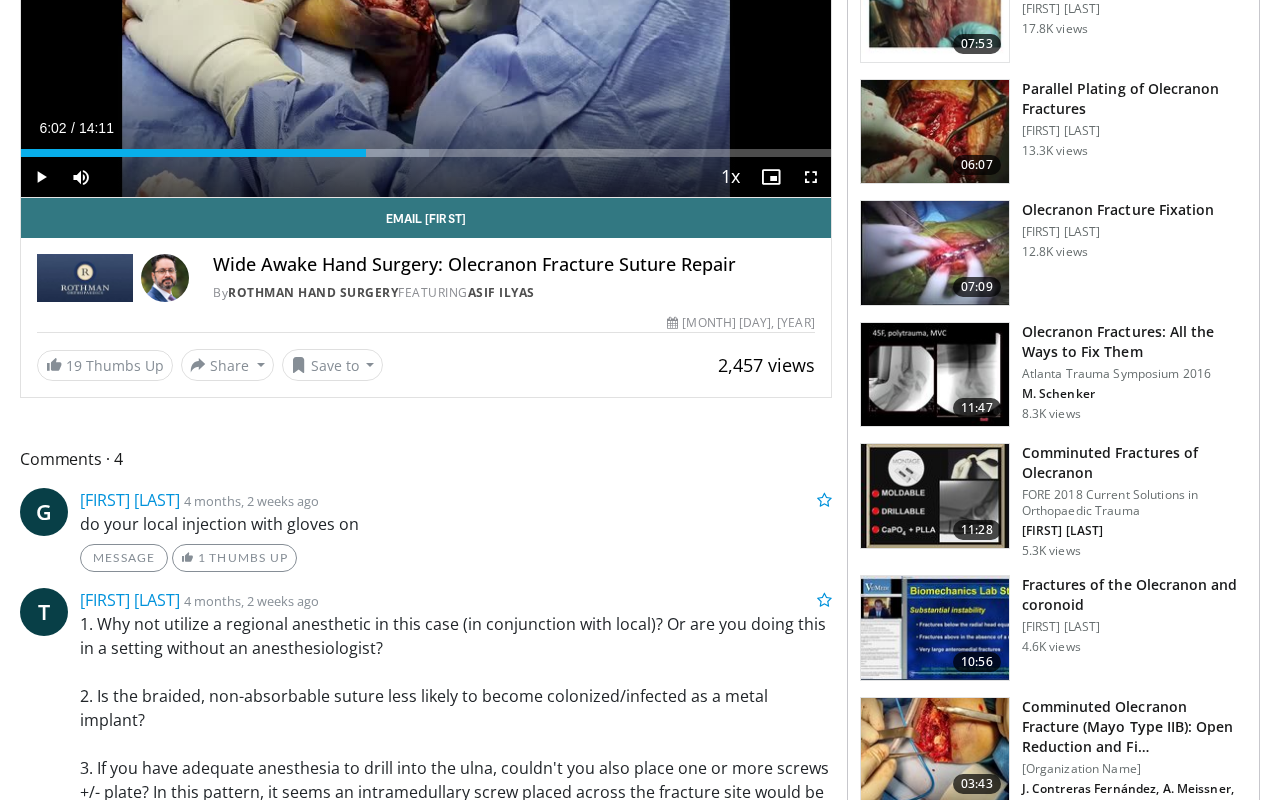 click at bounding box center [935, 375] 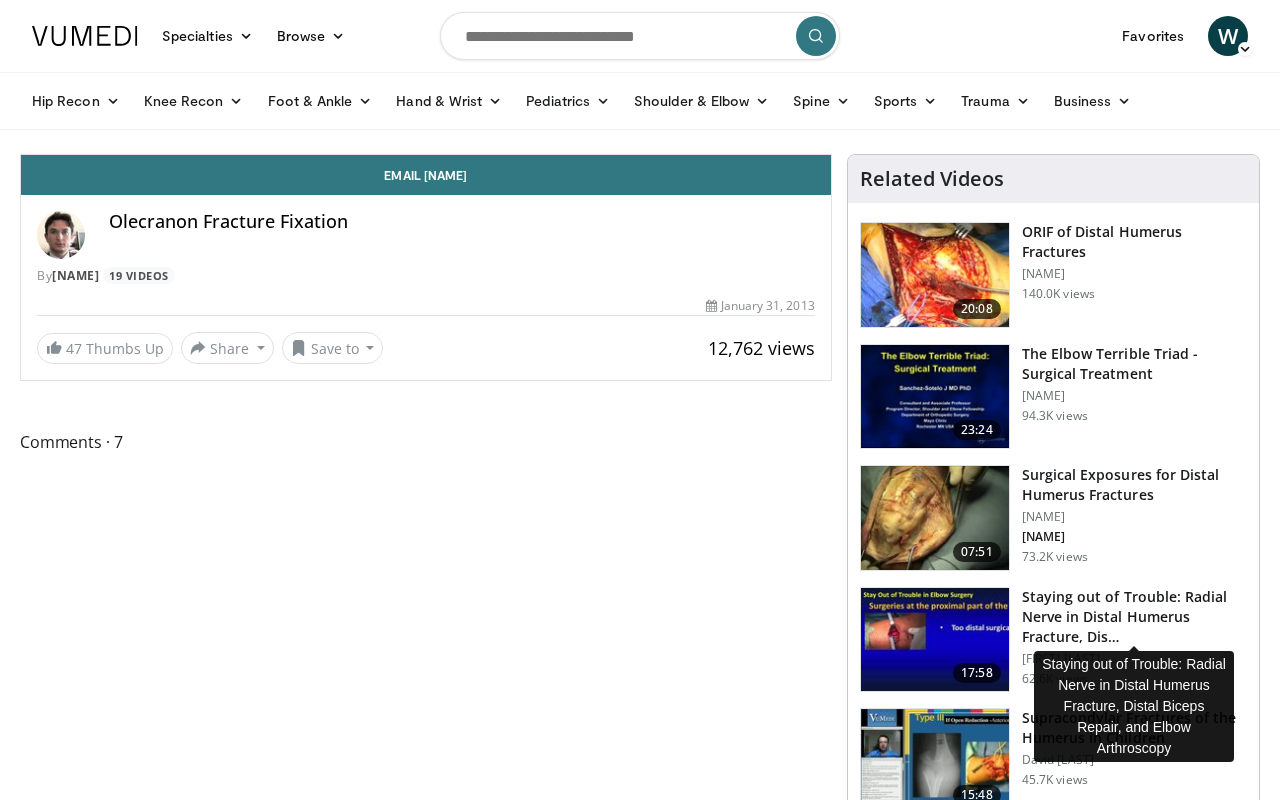 scroll, scrollTop: 0, scrollLeft: 0, axis: both 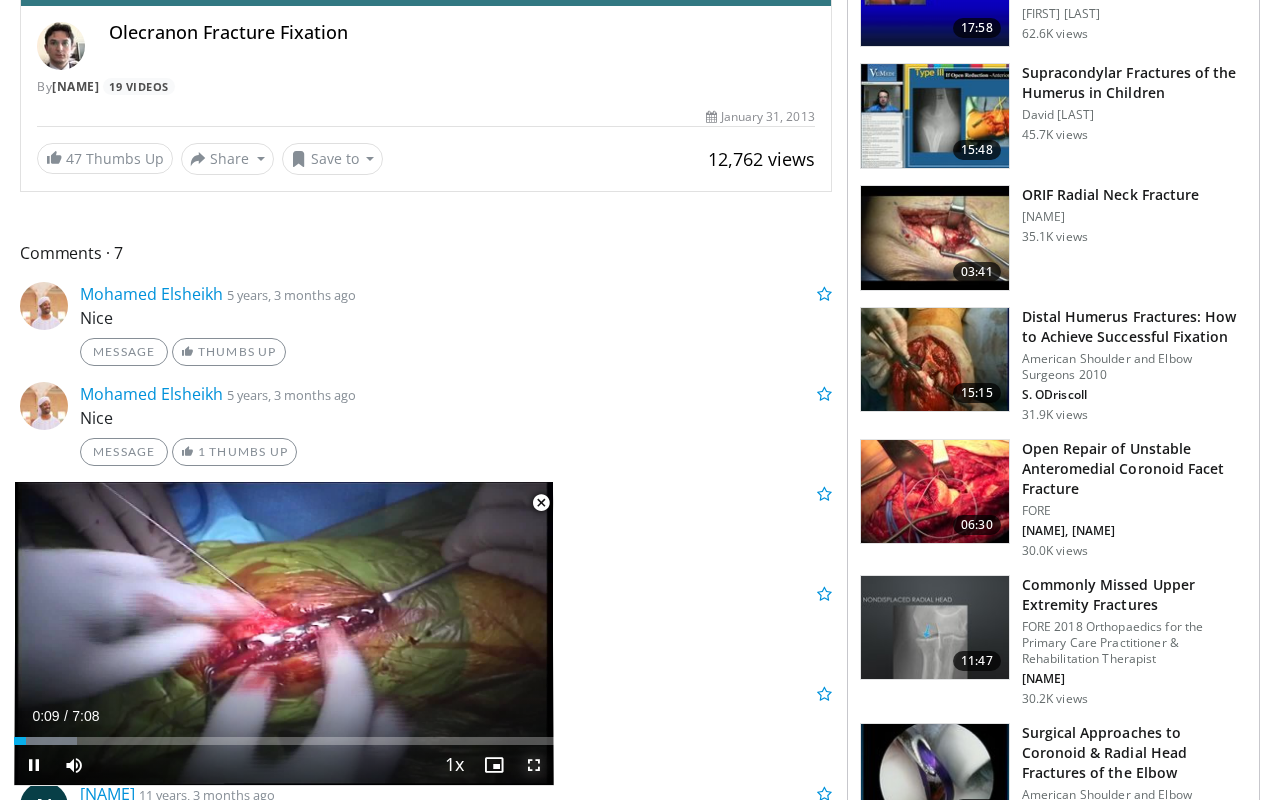 click at bounding box center [534, 765] 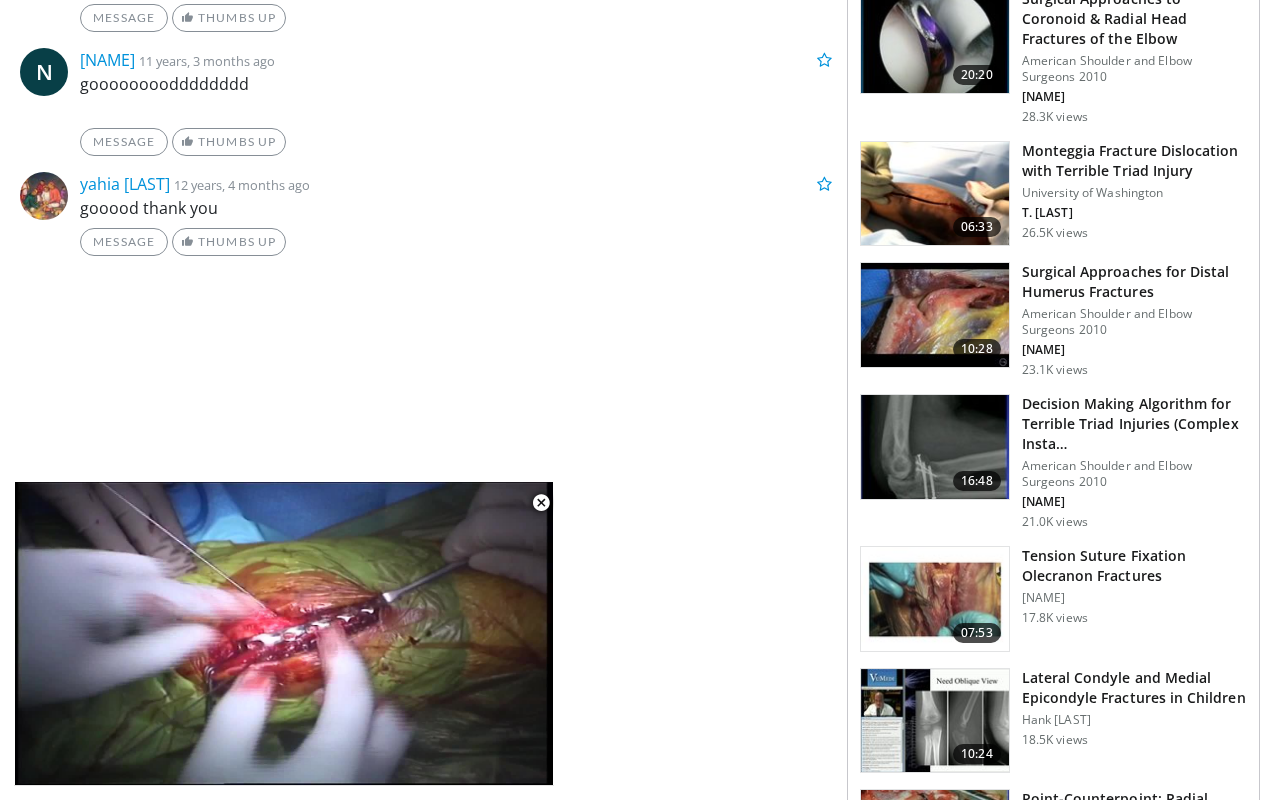 scroll, scrollTop: 1384, scrollLeft: 0, axis: vertical 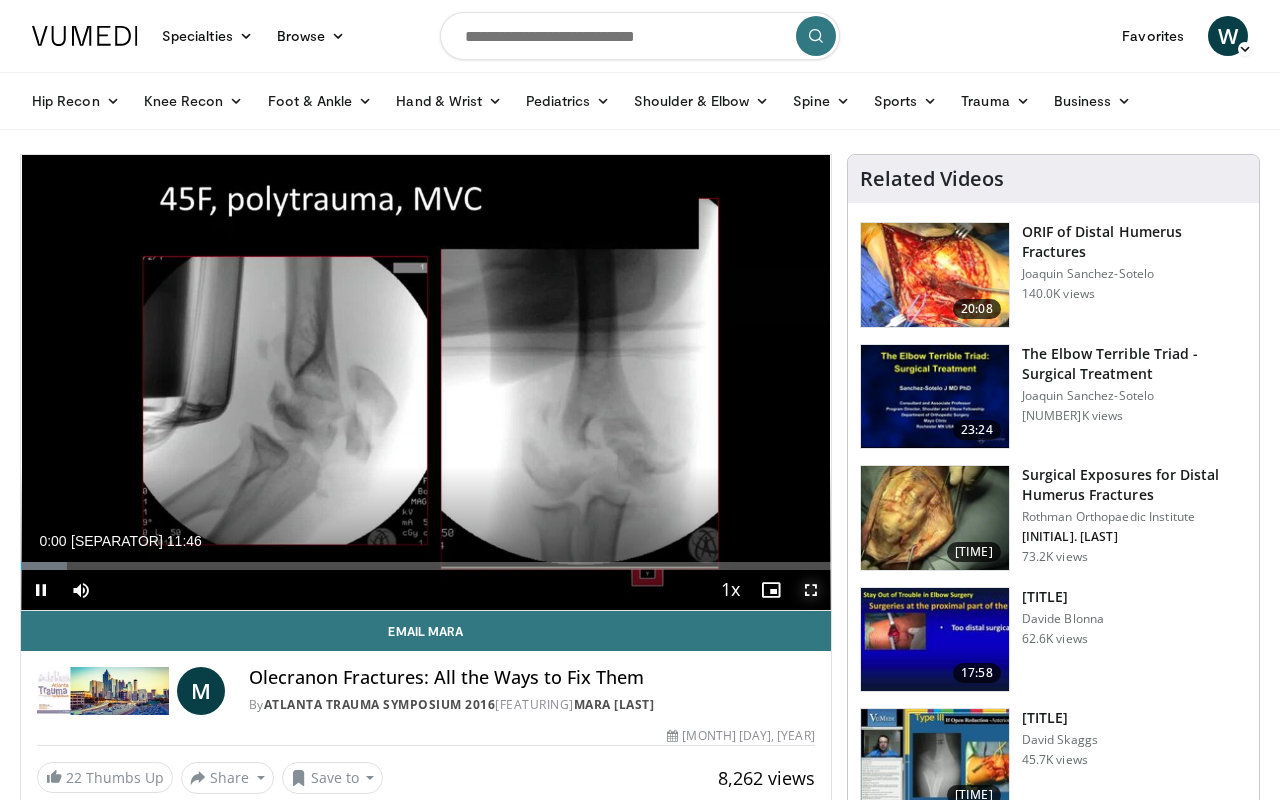 click at bounding box center (811, 590) 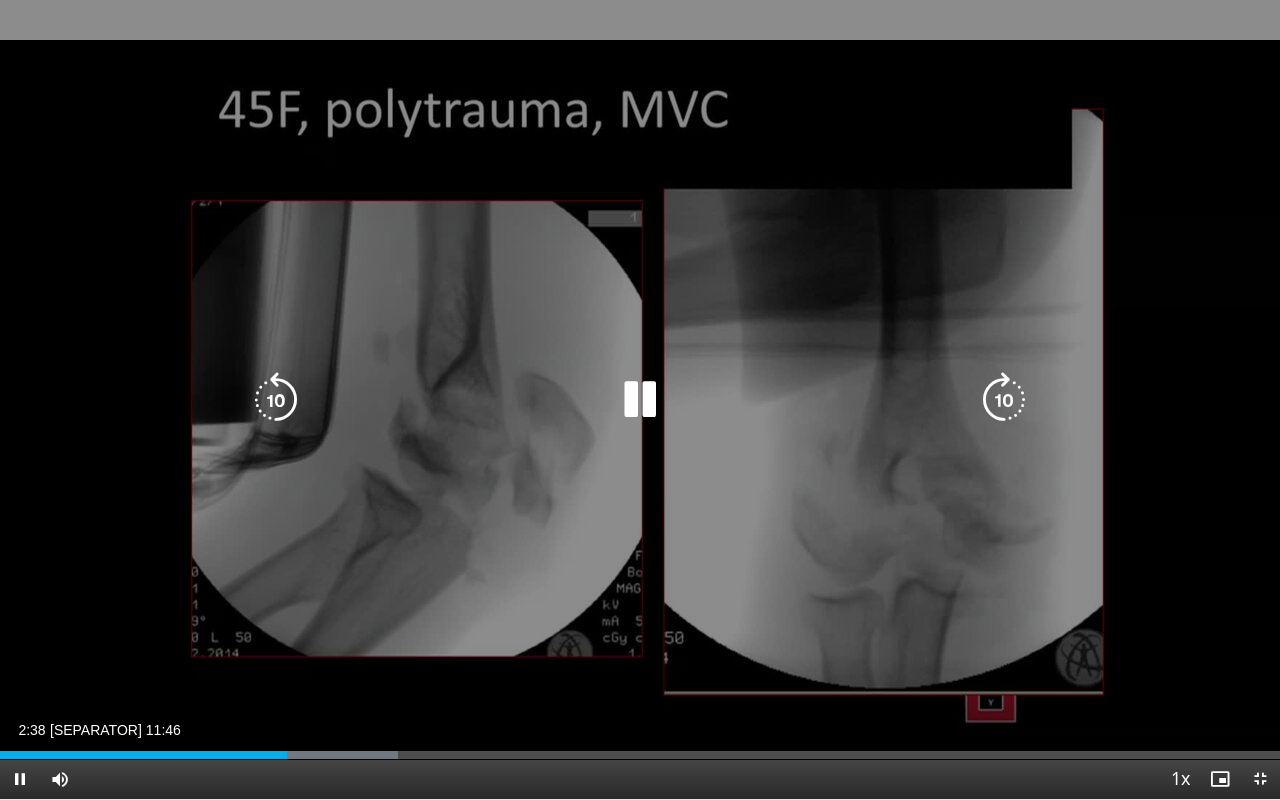 click on "10 seconds
Tap to unmute" at bounding box center (640, 399) 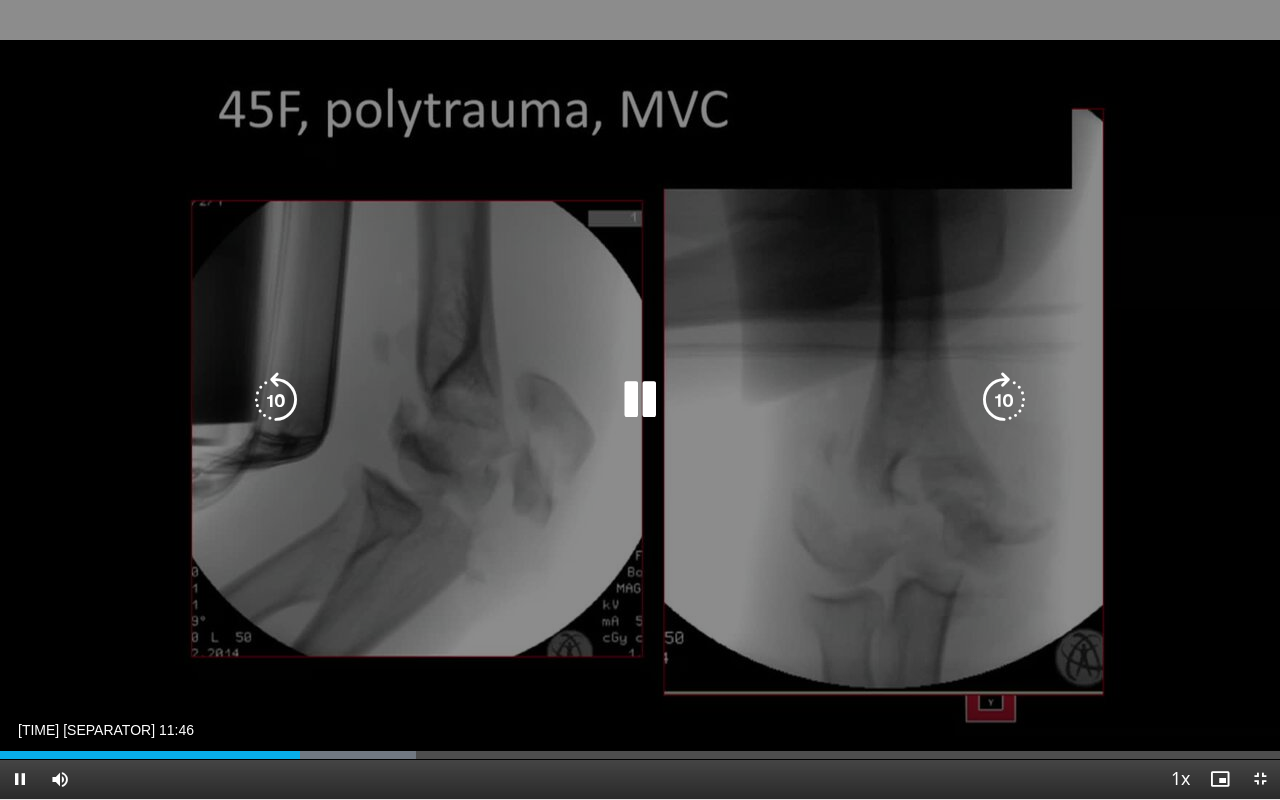 click on "10 seconds
Tap to unmute" at bounding box center (640, 399) 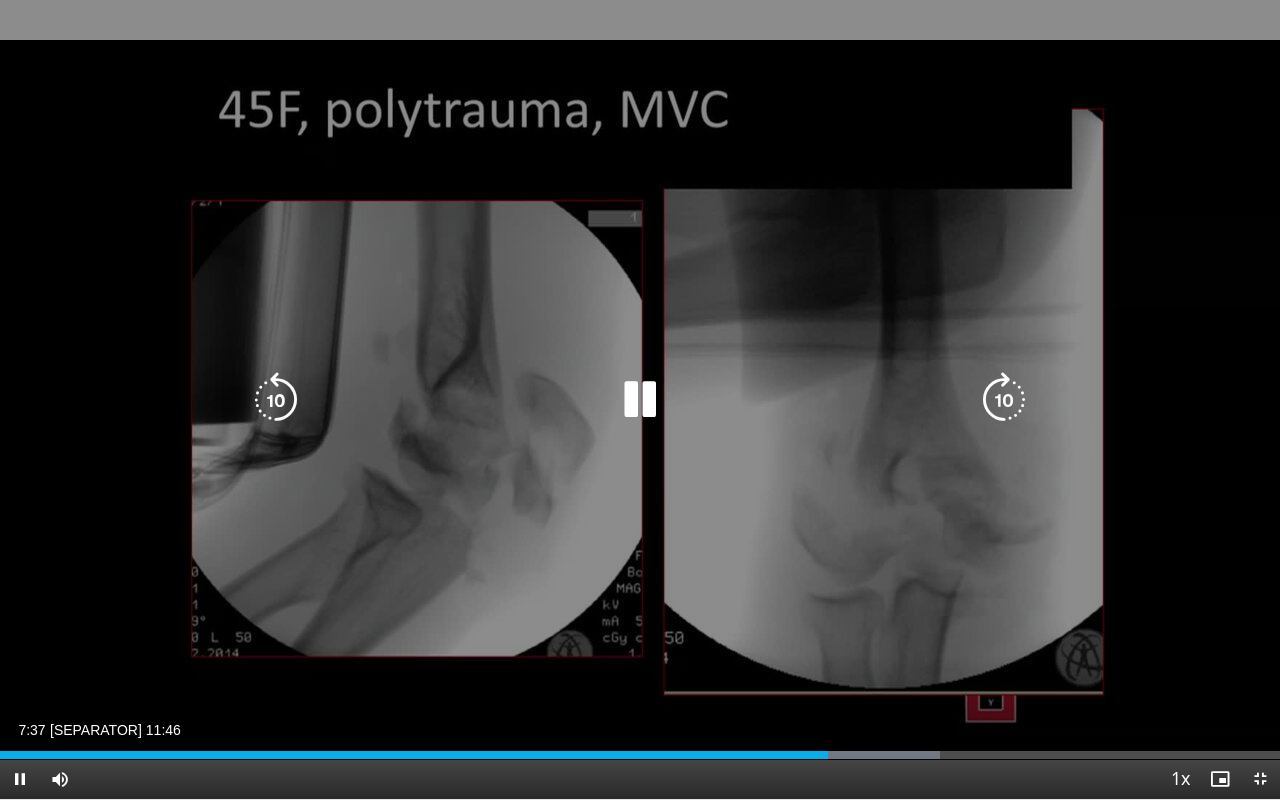 click on "20 seconds
Tap to unmute" at bounding box center [640, 399] 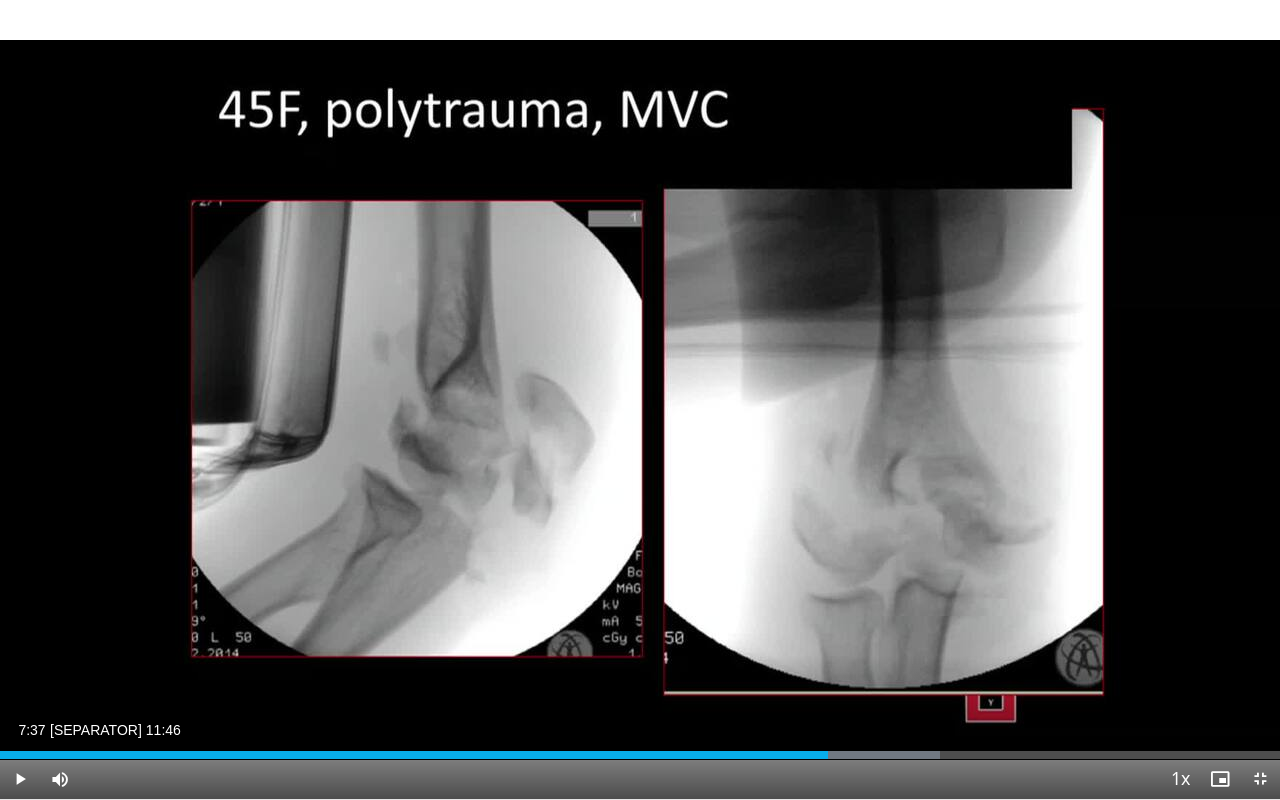 click on "20 seconds
Tap to unmute" at bounding box center (640, 399) 